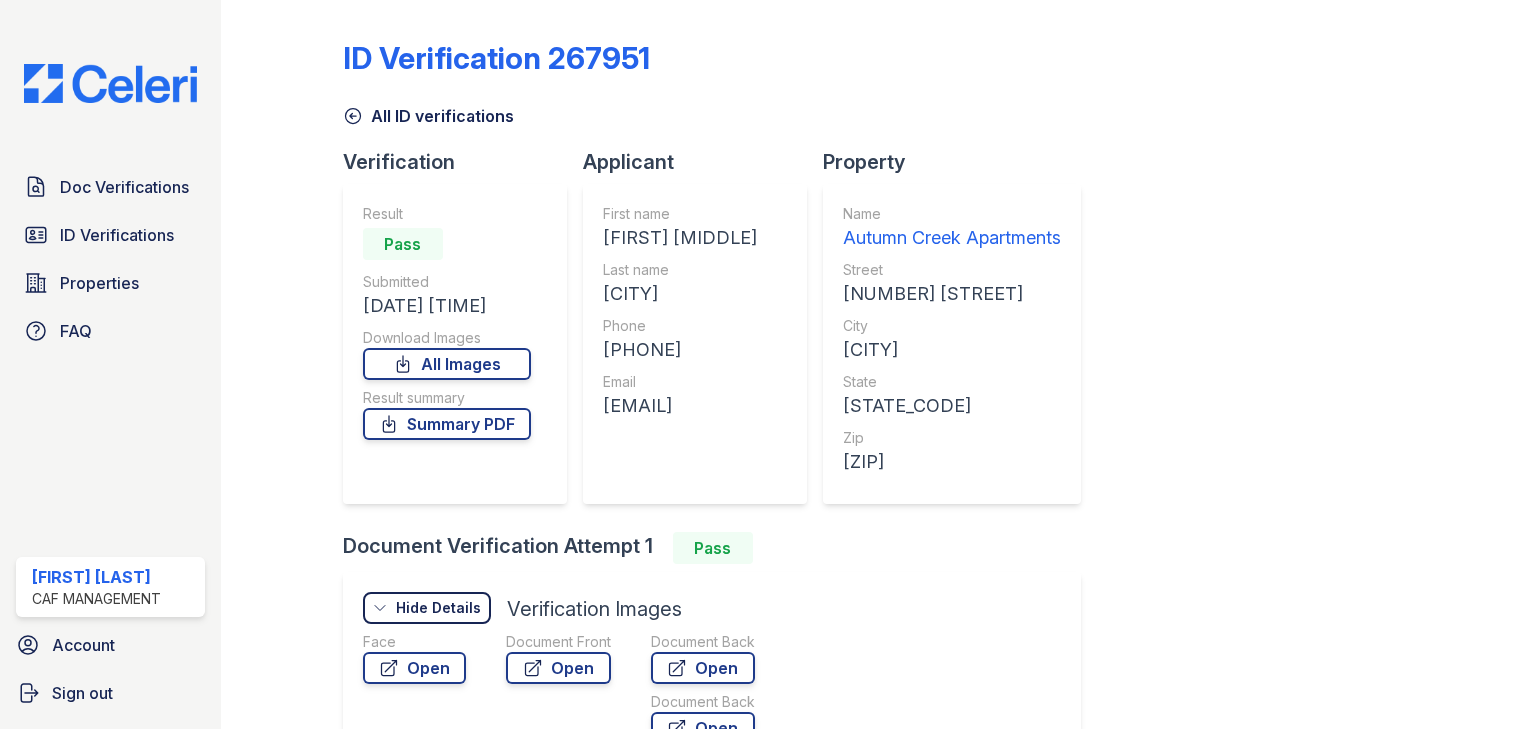 scroll, scrollTop: 0, scrollLeft: 0, axis: both 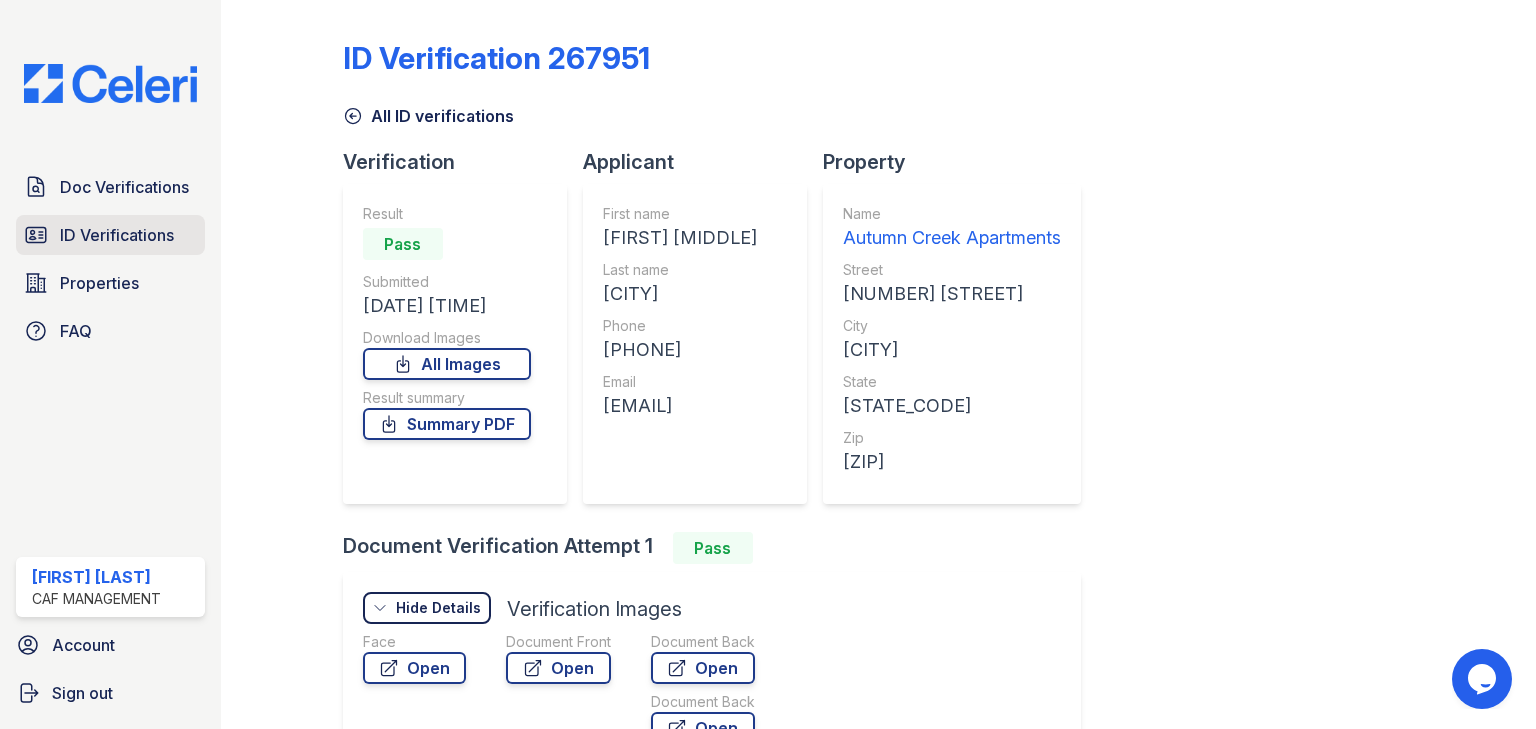 click on "ID Verifications" at bounding box center [117, 235] 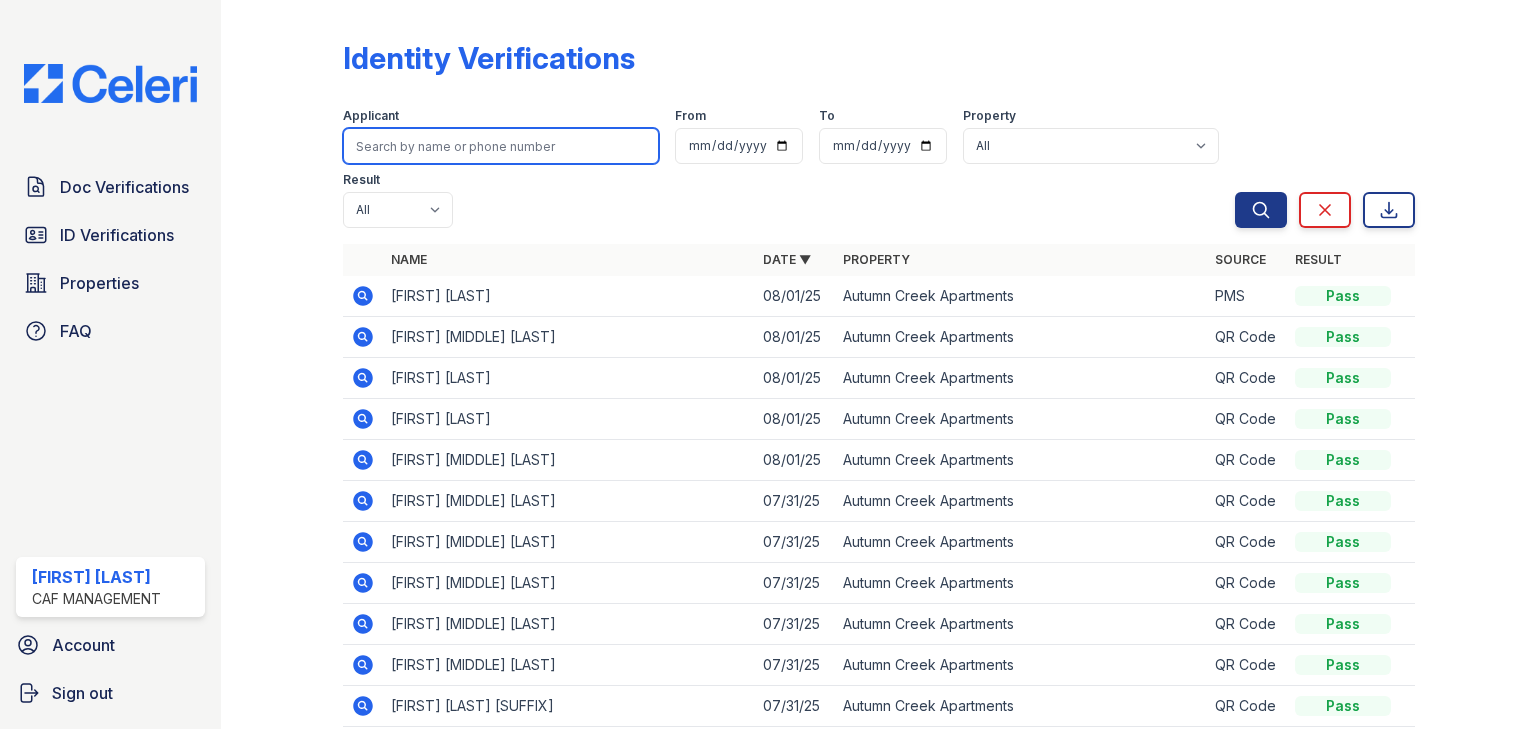 click at bounding box center (501, 146) 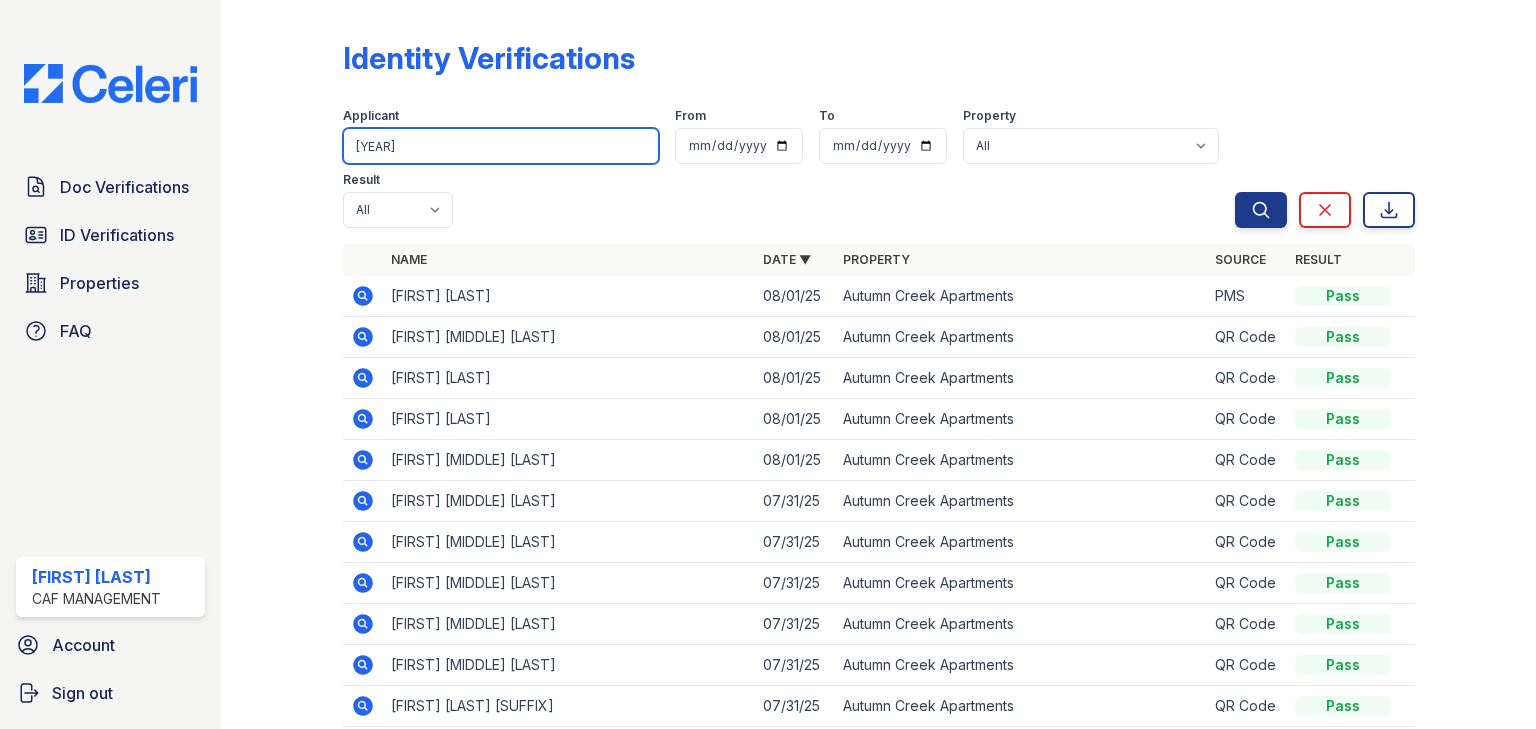 type on "[YEAR]" 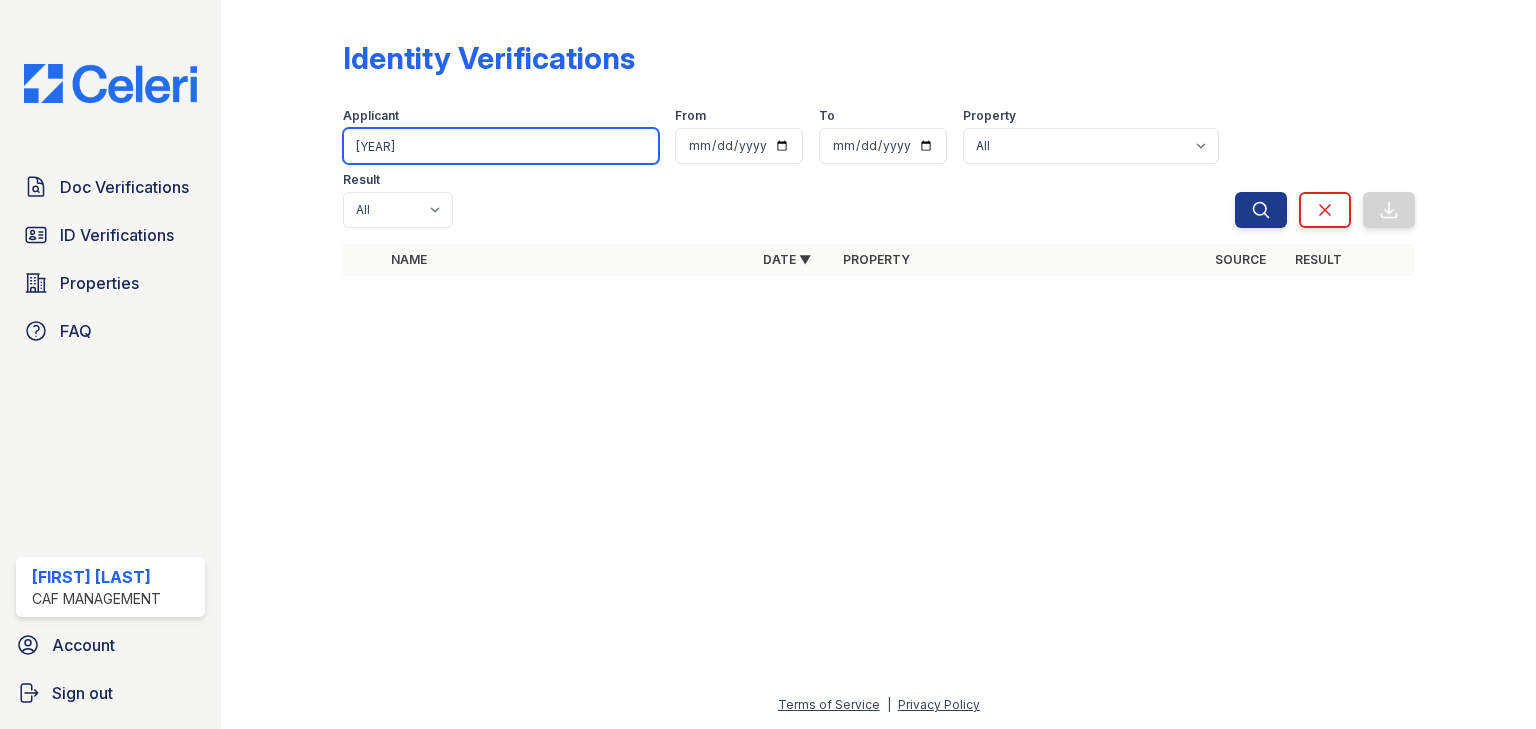 drag, startPoint x: 416, startPoint y: 148, endPoint x: 341, endPoint y: 149, distance: 75.00667 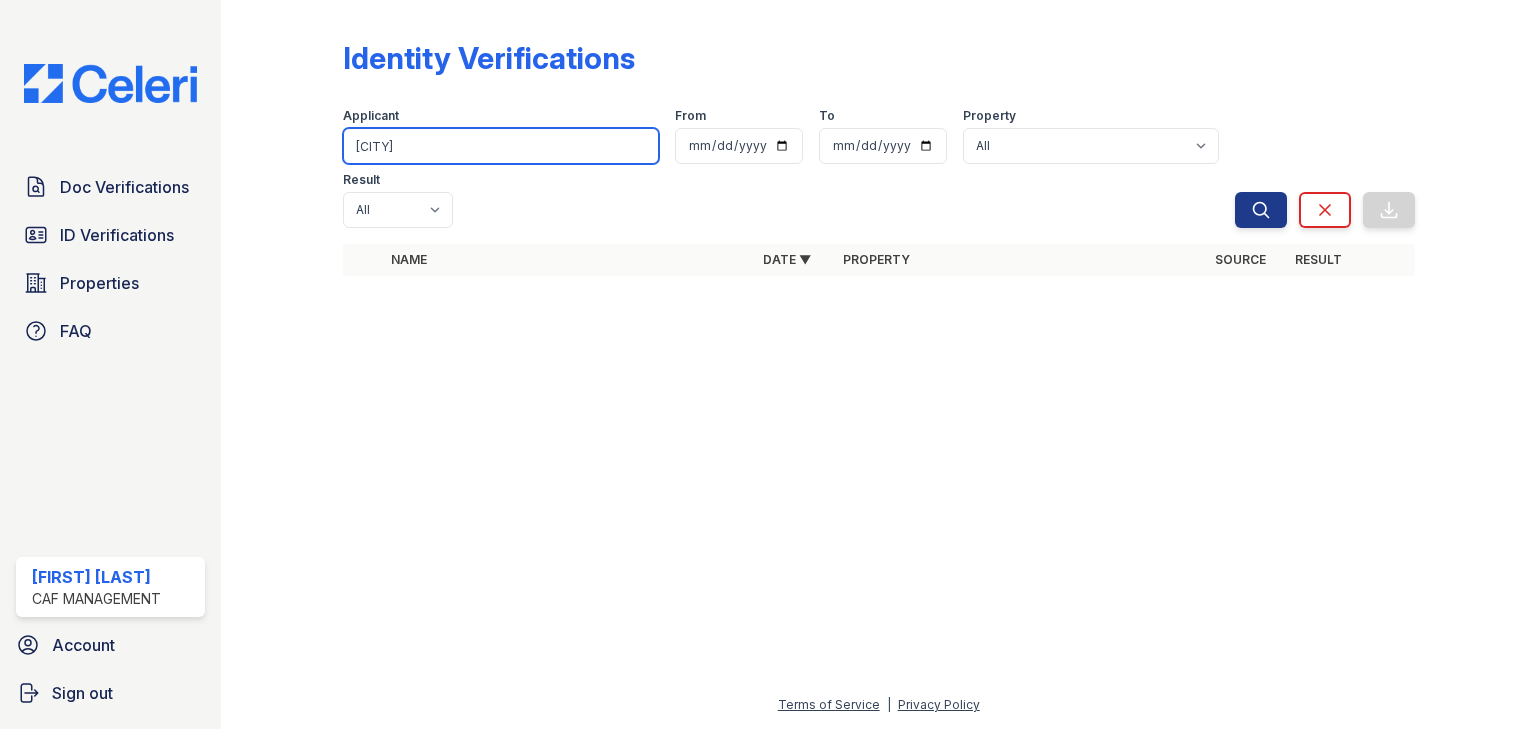 type on "[CITY]" 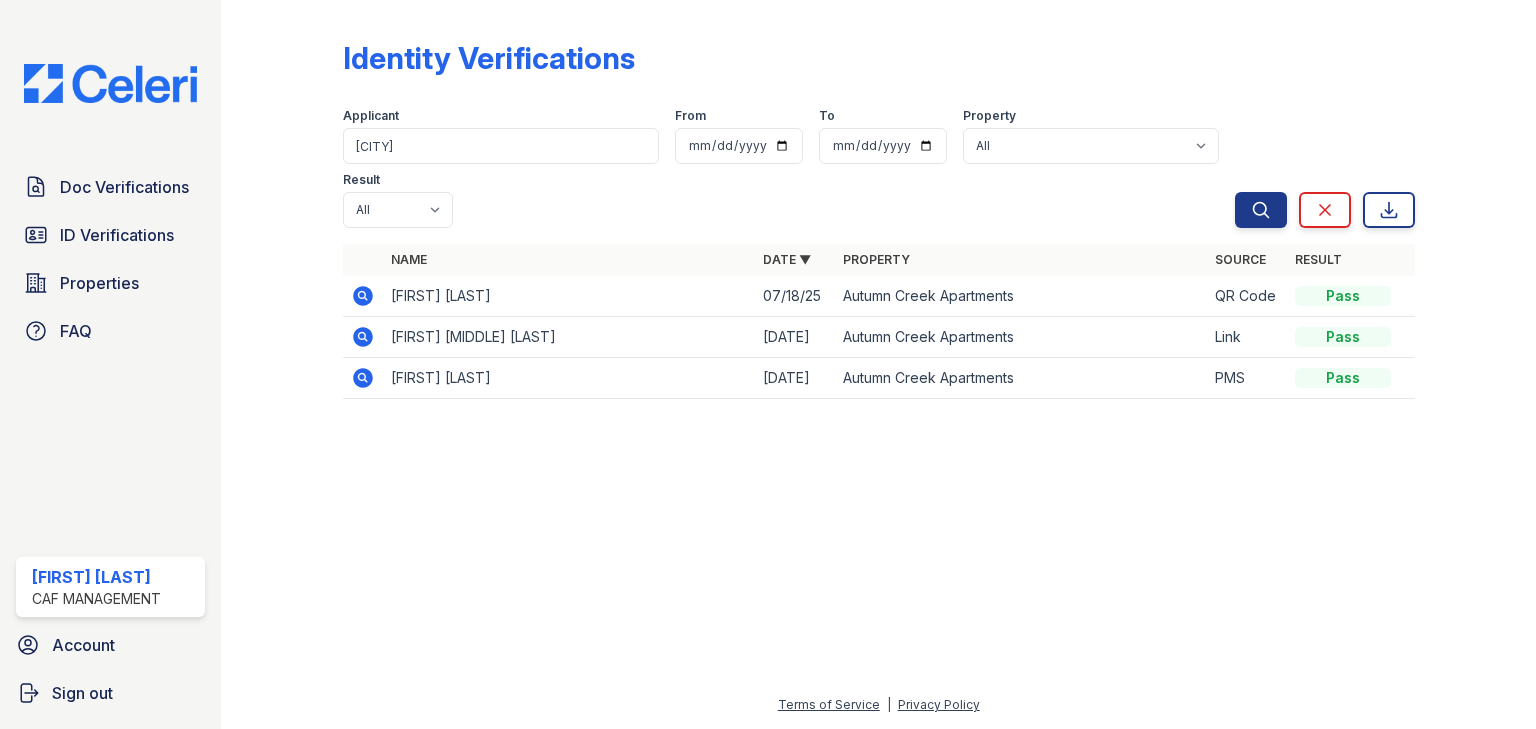 click 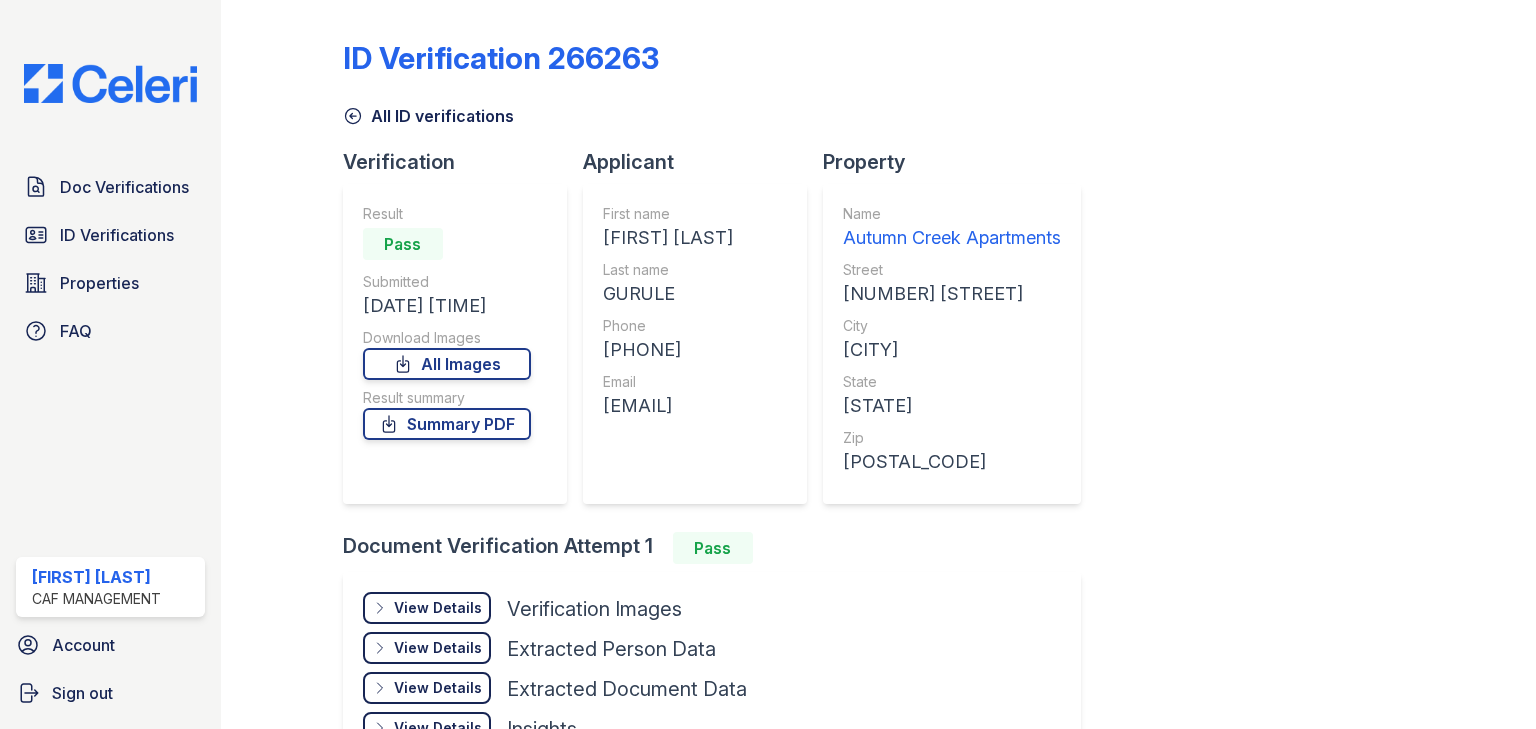 scroll, scrollTop: 0, scrollLeft: 0, axis: both 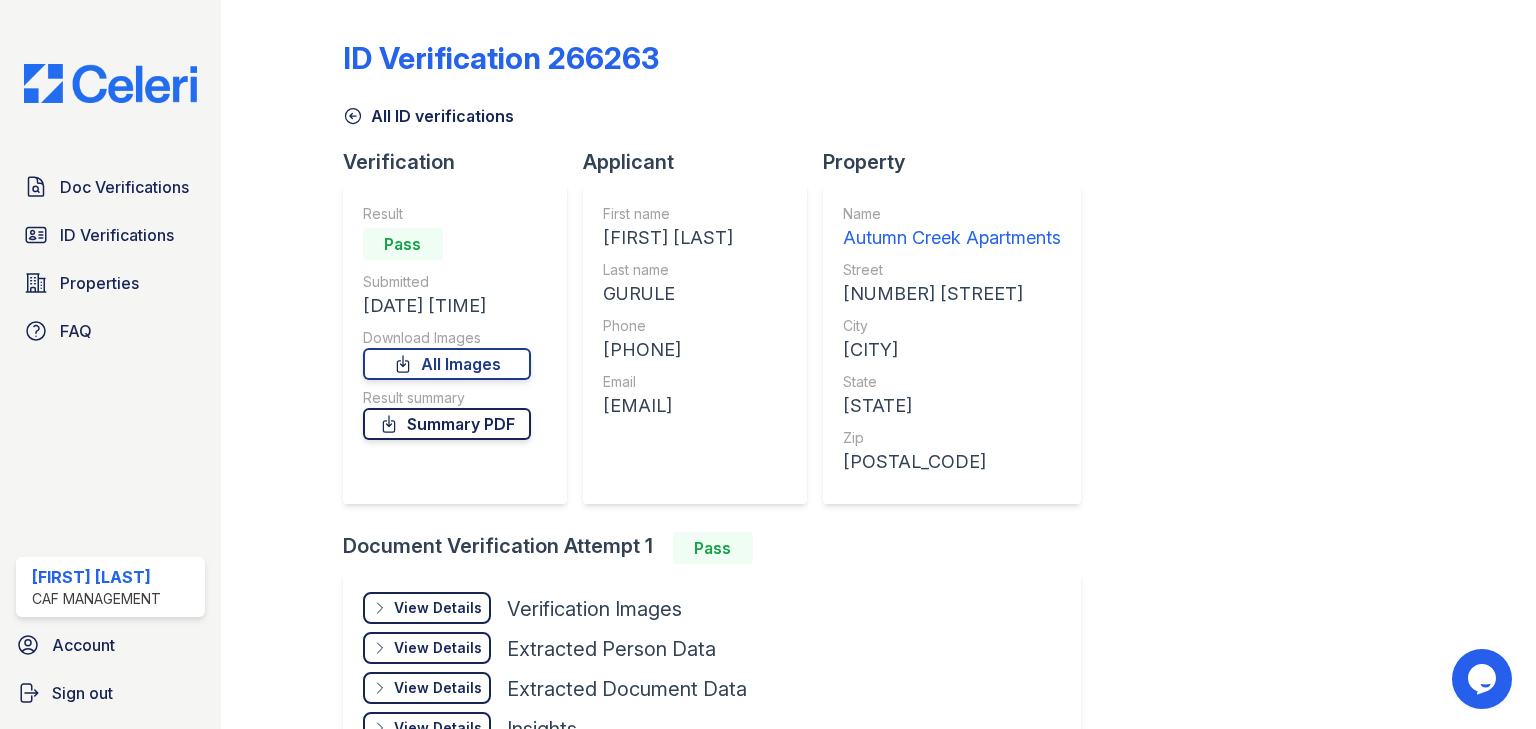 click on "Summary PDF" at bounding box center [447, 424] 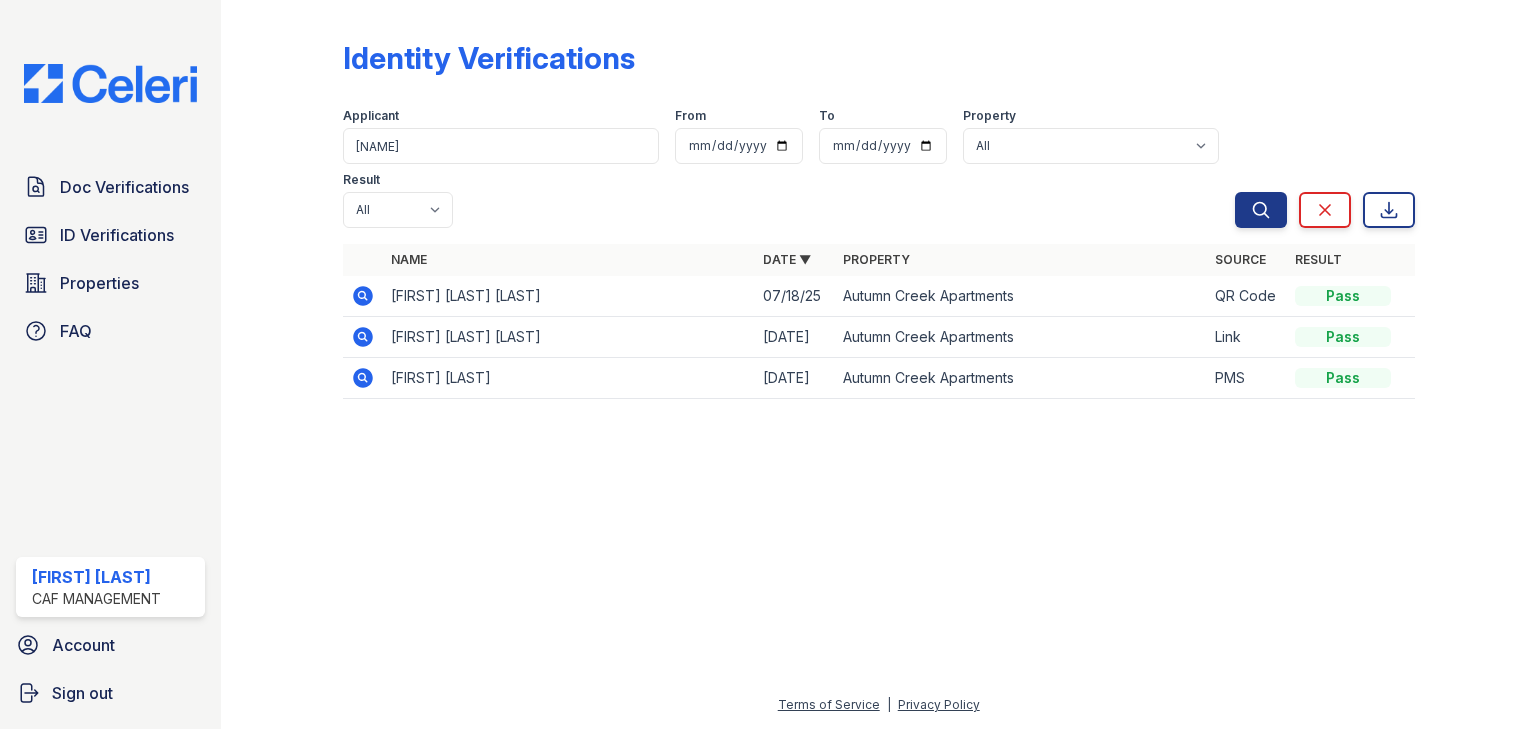 scroll, scrollTop: 0, scrollLeft: 0, axis: both 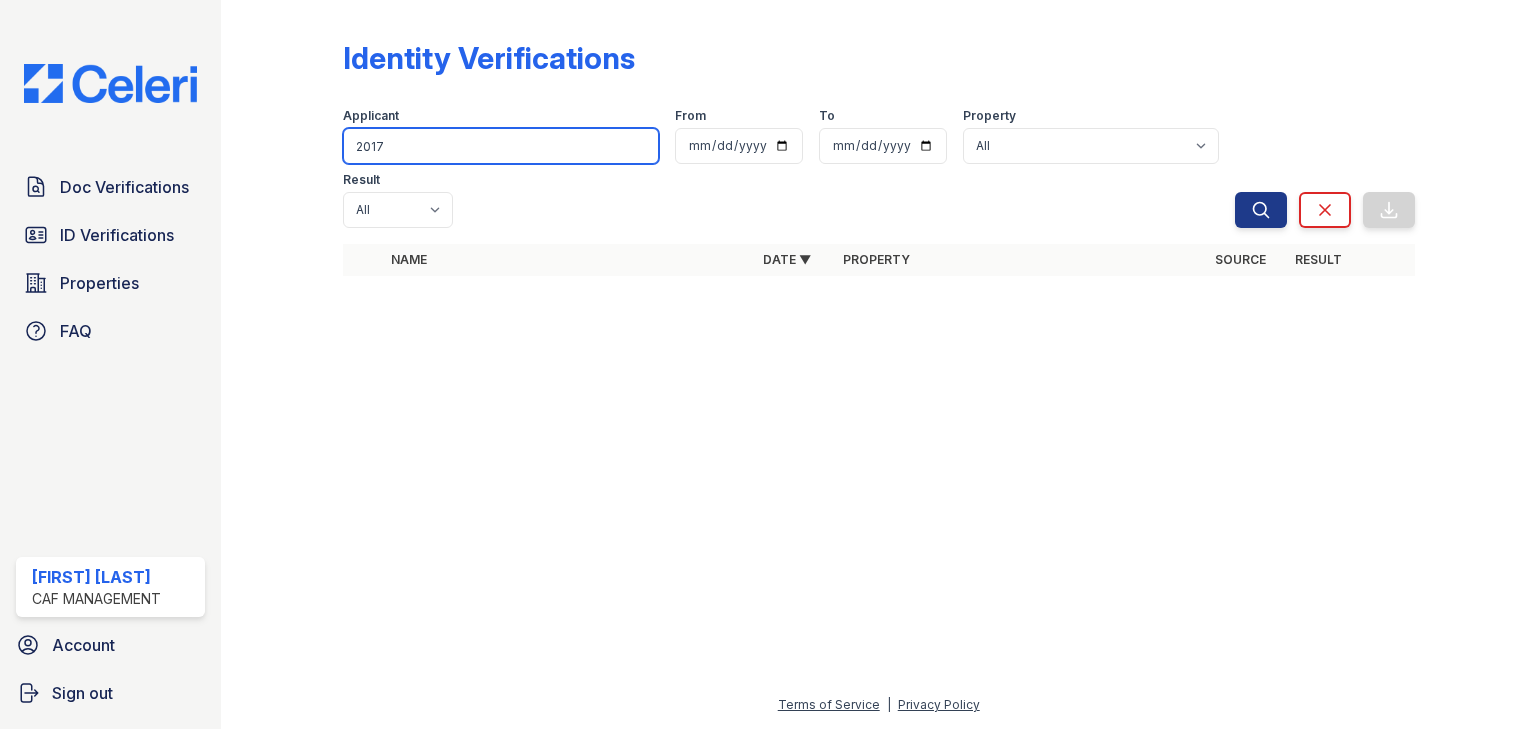 drag, startPoint x: 388, startPoint y: 142, endPoint x: 296, endPoint y: 152, distance: 92.541885 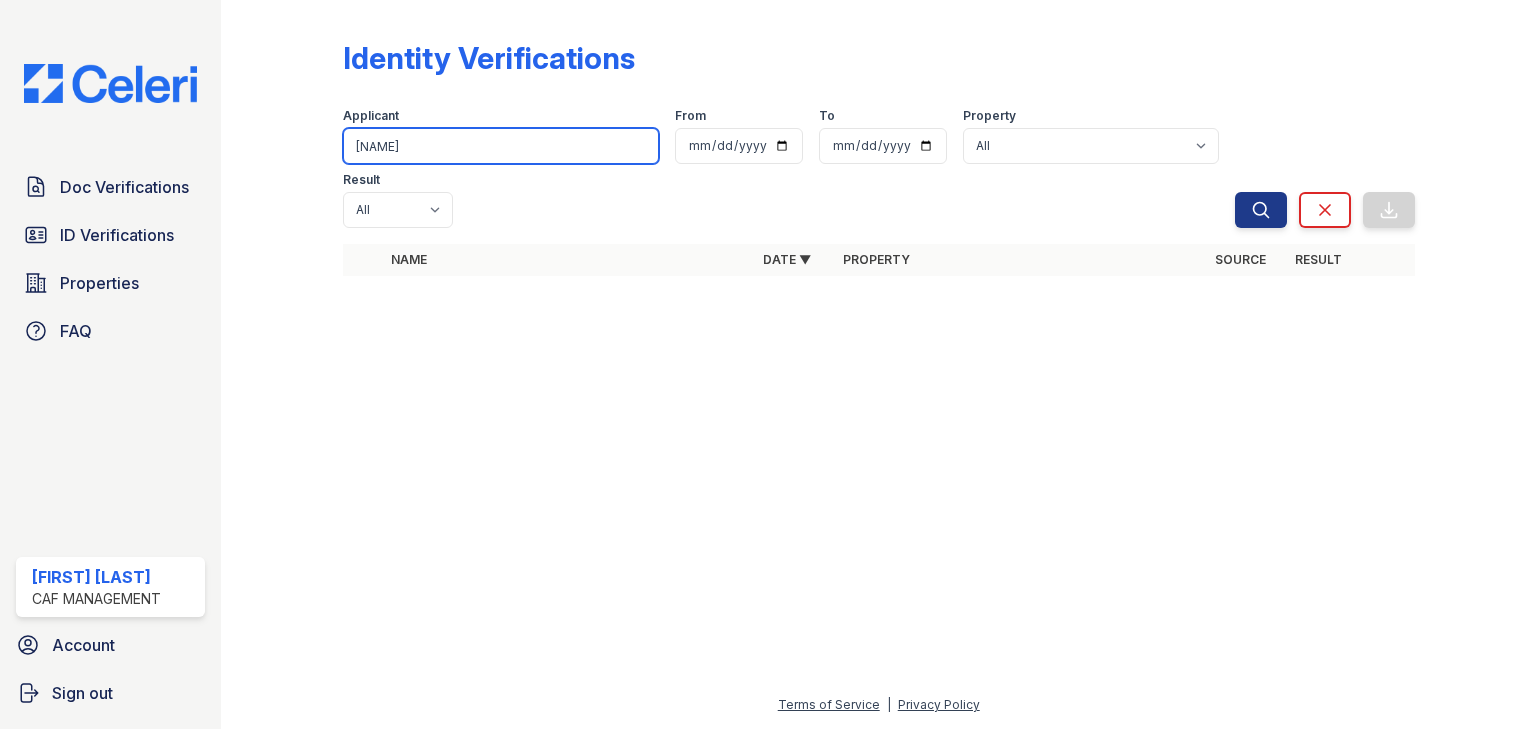 type on "[LAST]" 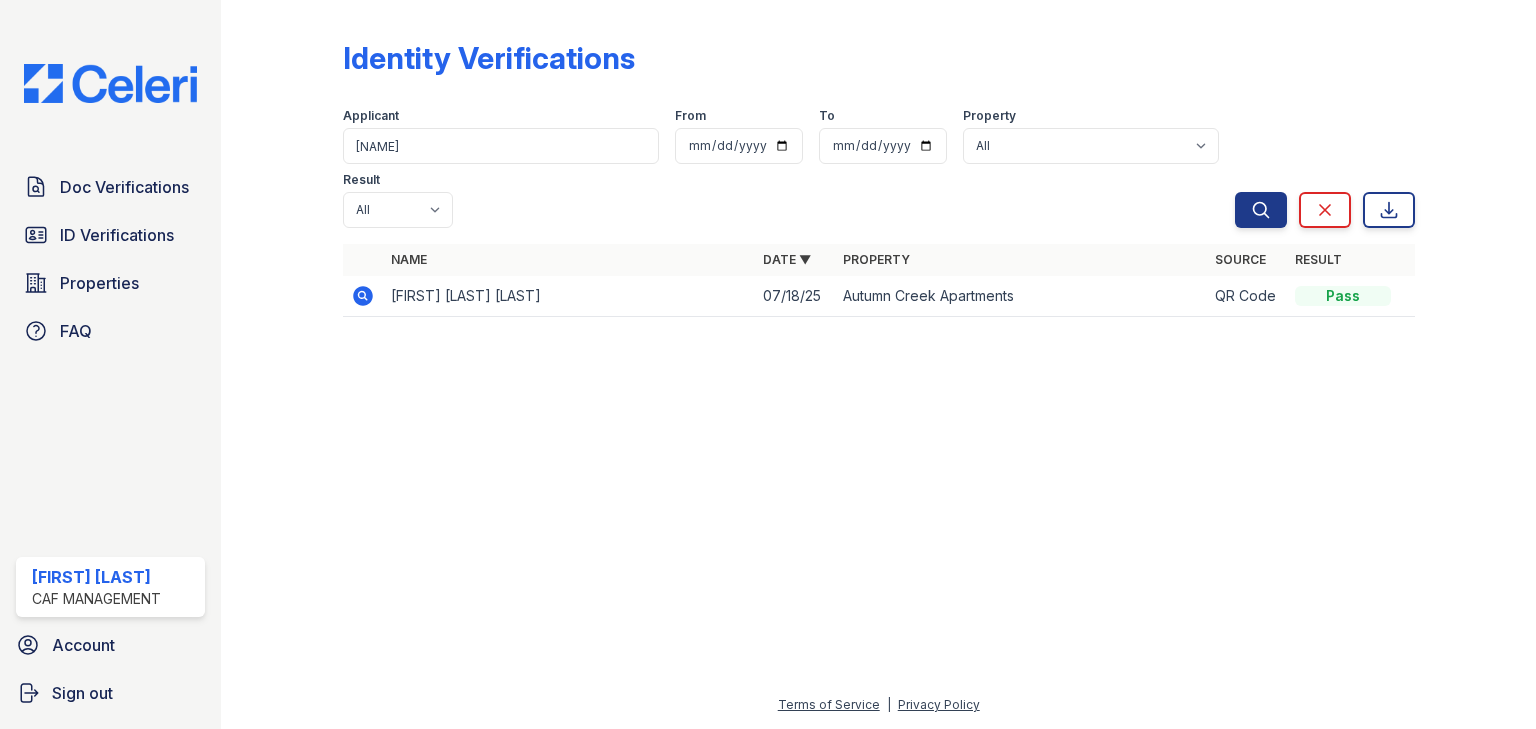 click 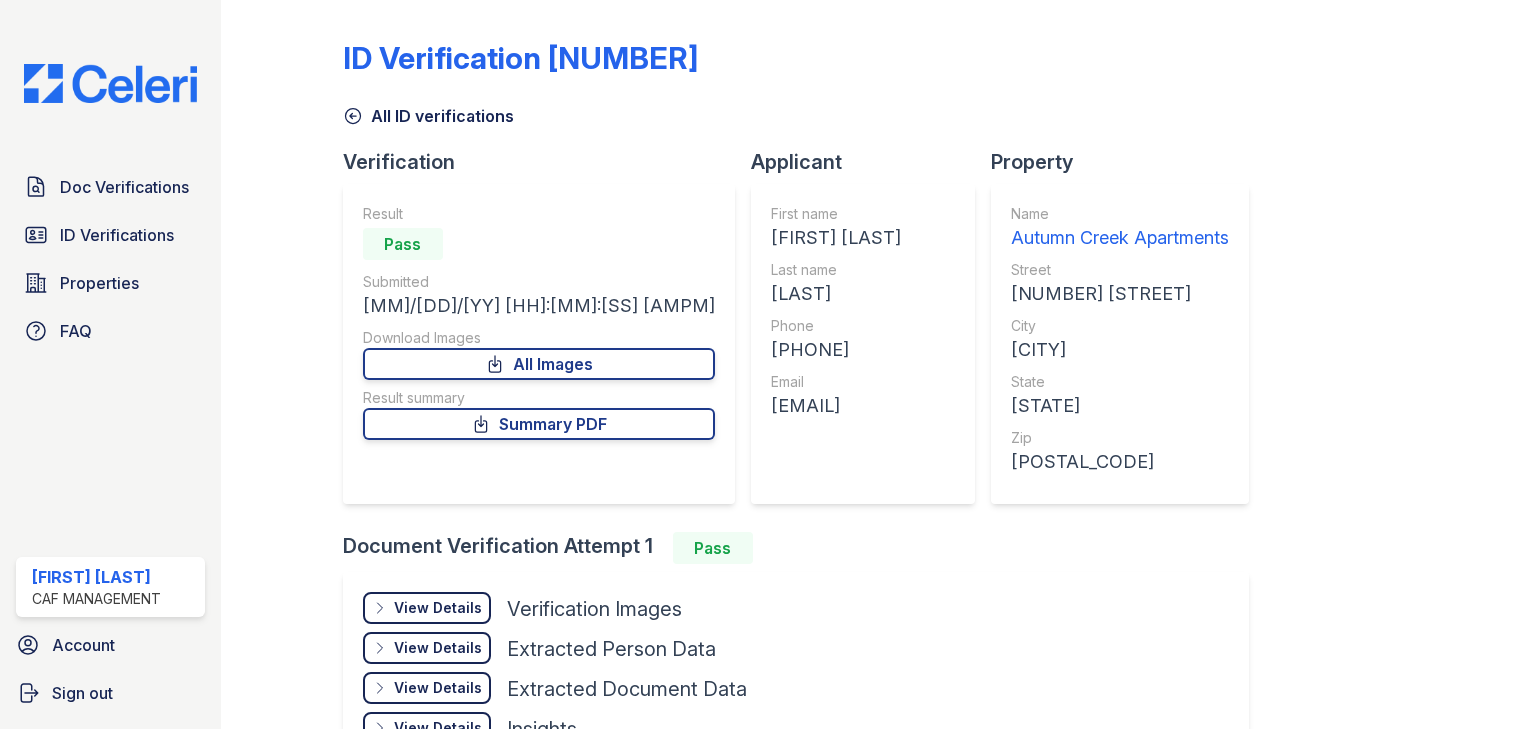 scroll, scrollTop: 0, scrollLeft: 0, axis: both 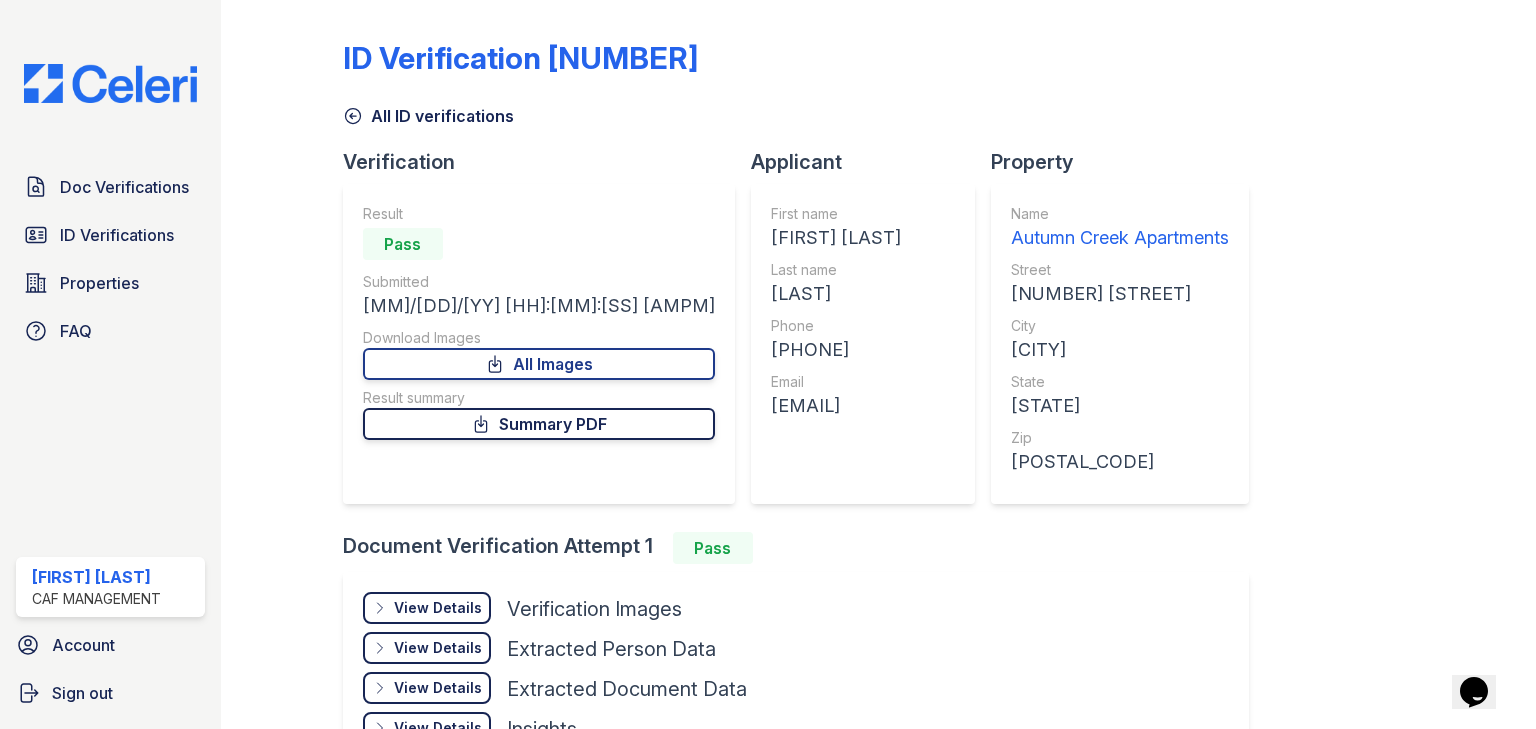 click on "Summary PDF" at bounding box center (539, 424) 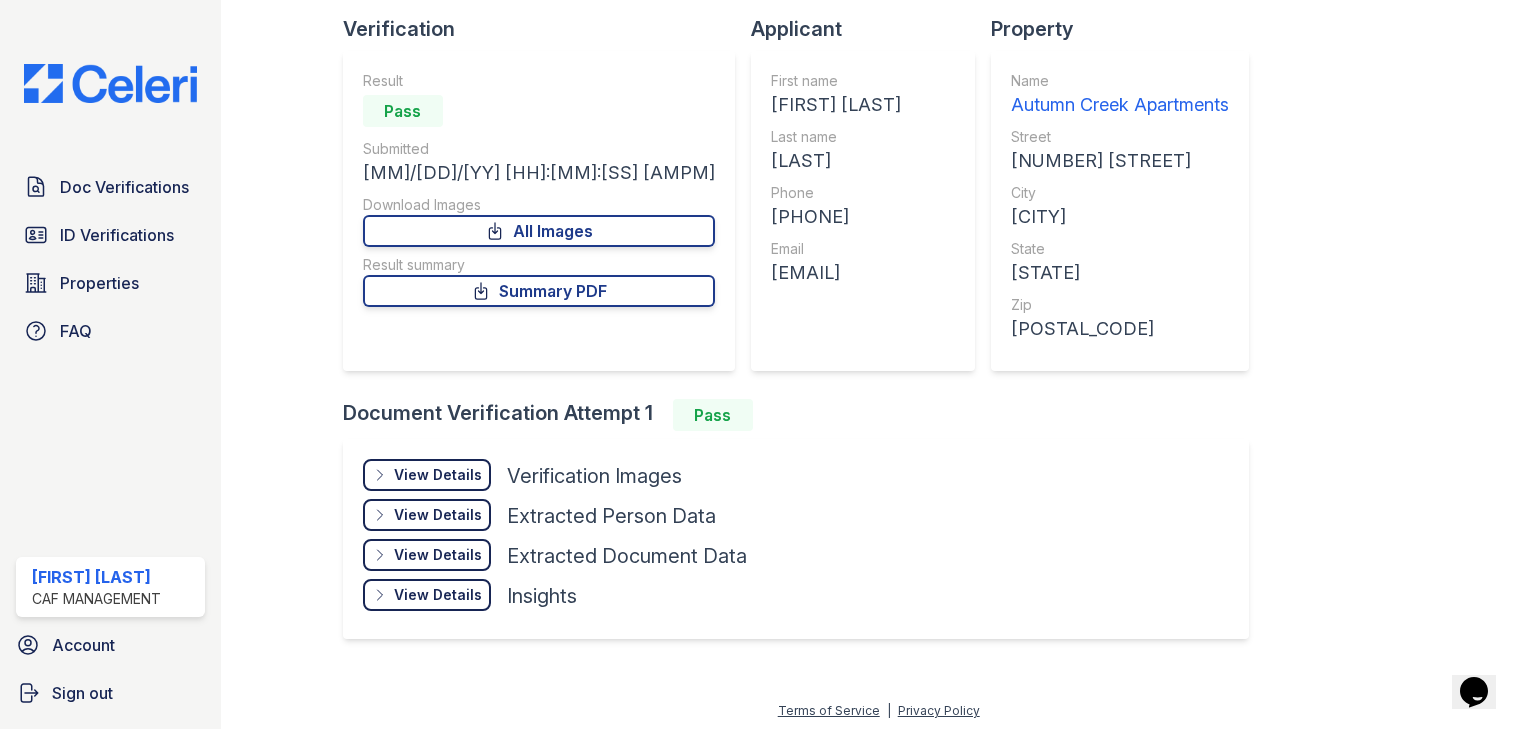 scroll, scrollTop: 136, scrollLeft: 0, axis: vertical 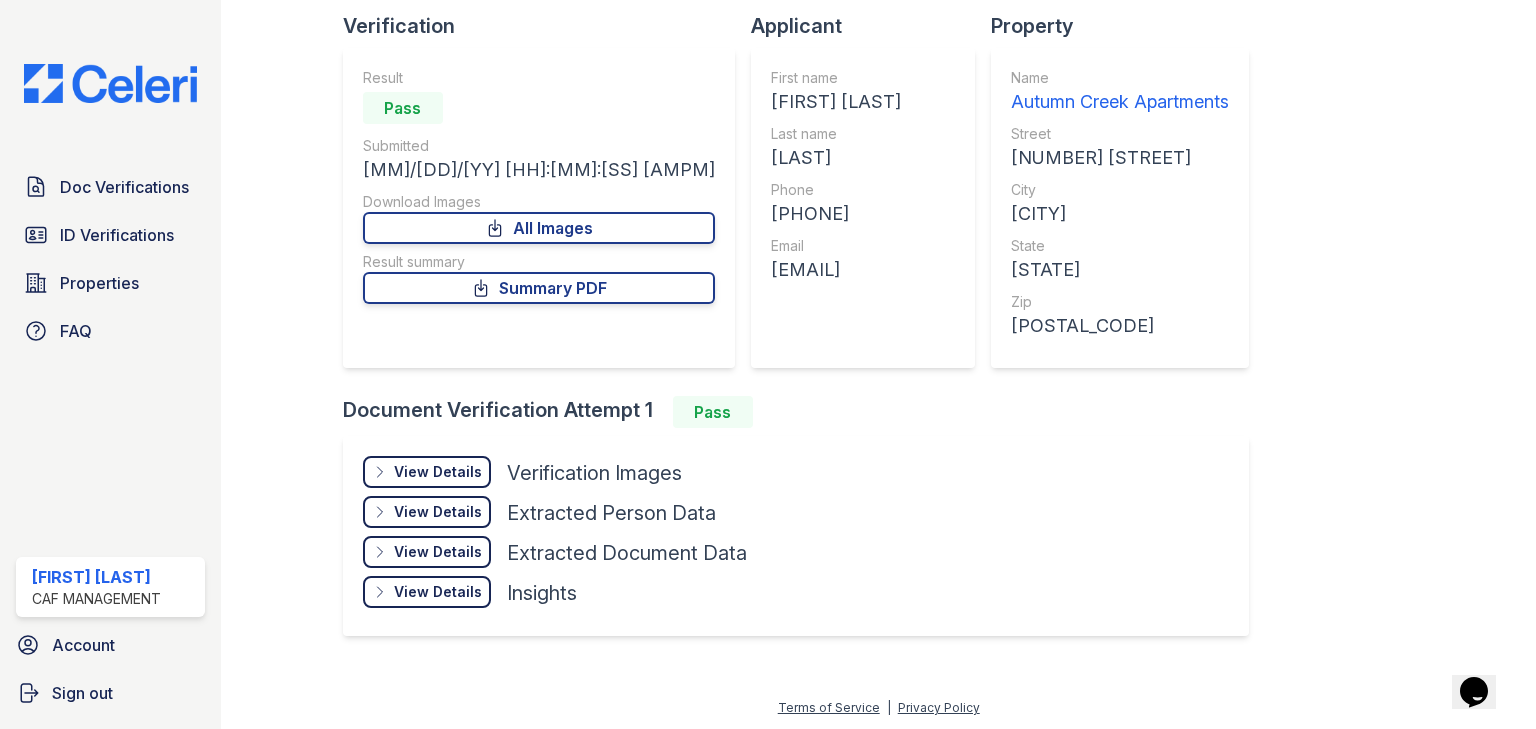 click on "View Details" at bounding box center [438, 472] 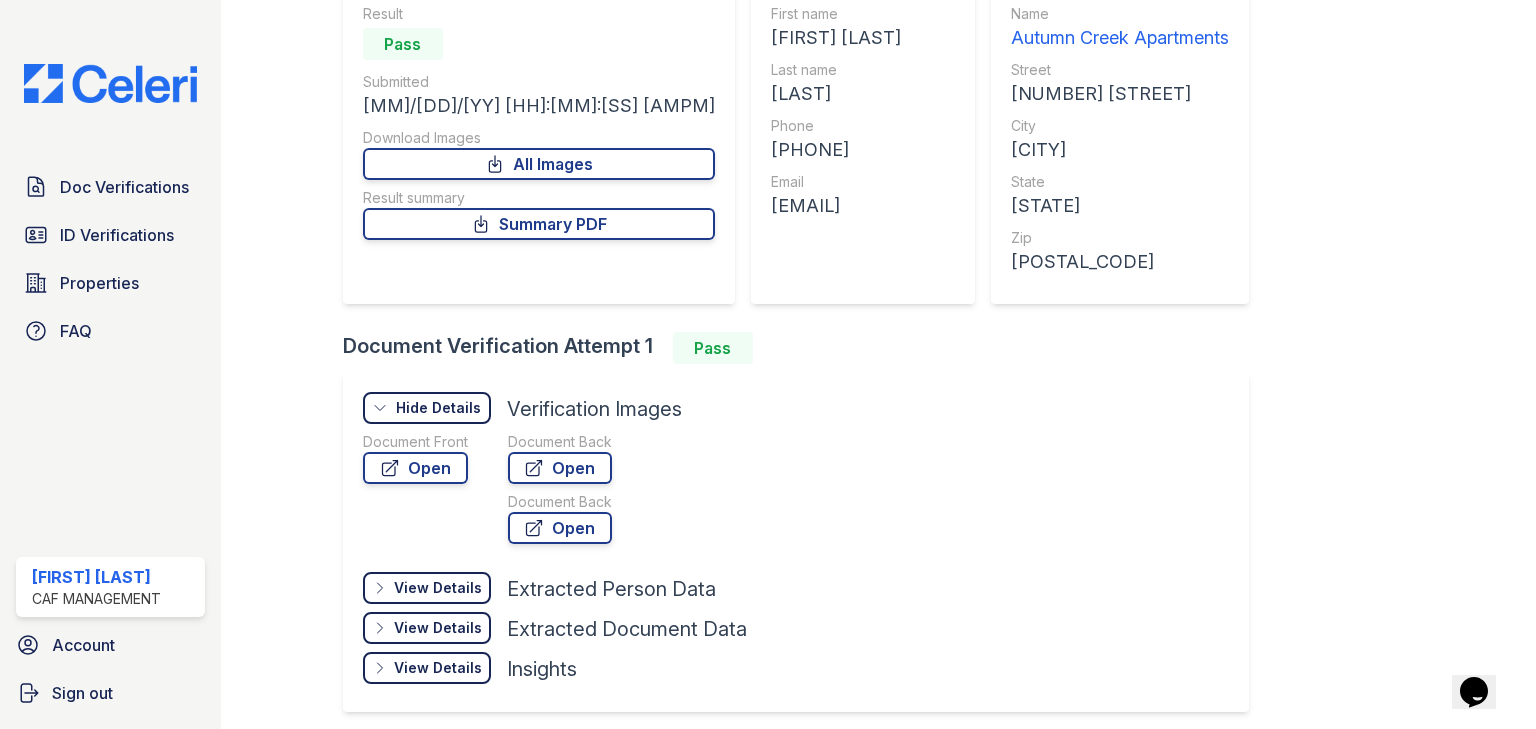 scroll, scrollTop: 276, scrollLeft: 0, axis: vertical 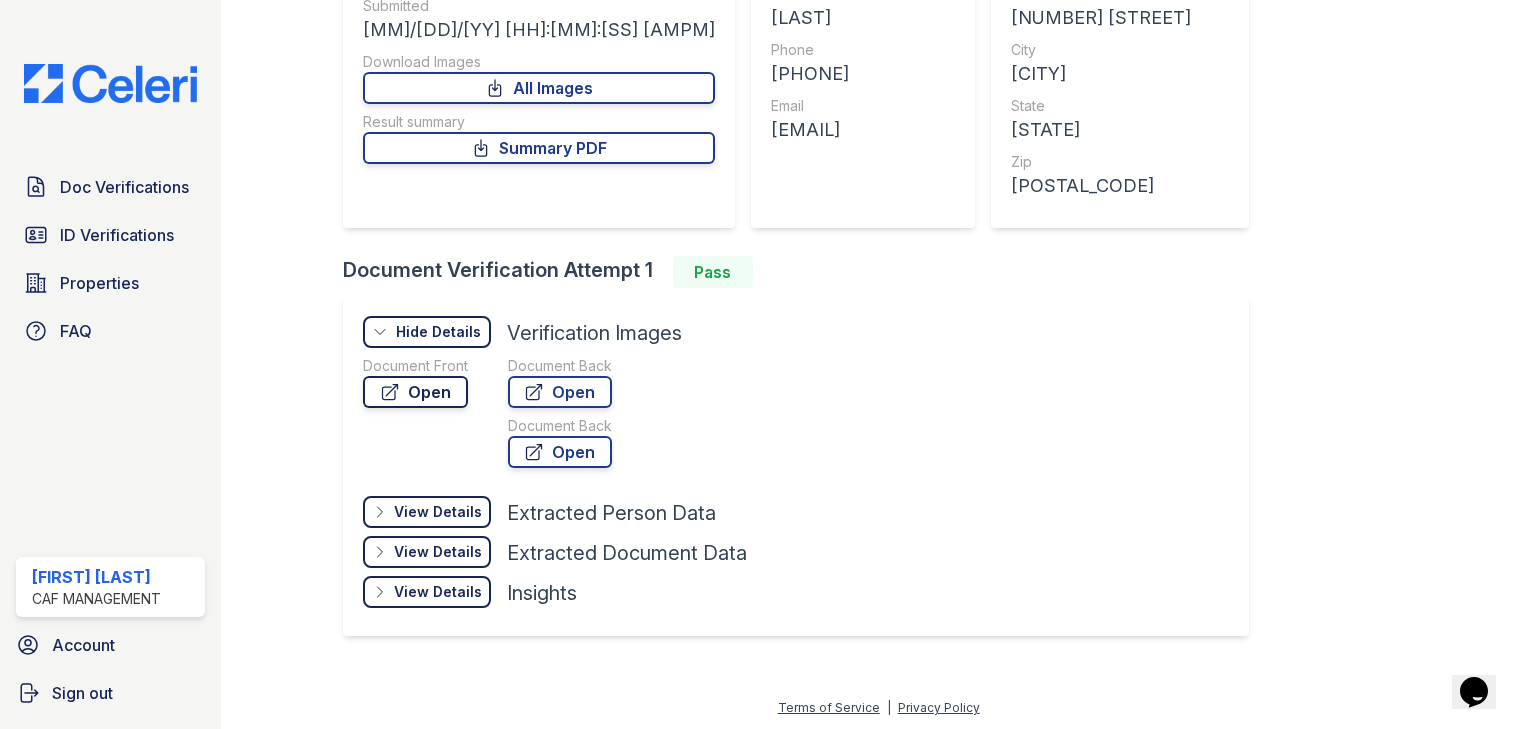 click on "Open" at bounding box center [415, 392] 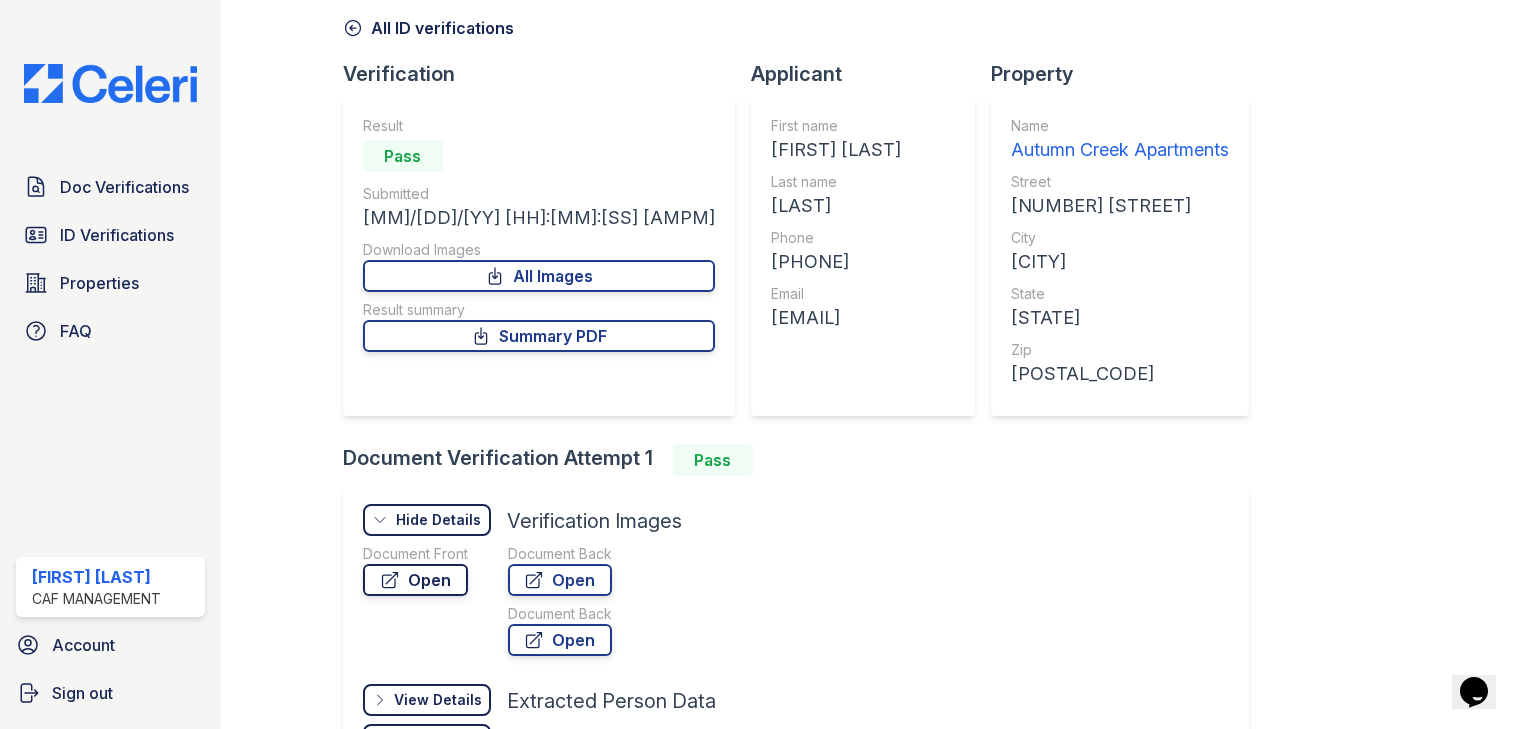 scroll, scrollTop: 0, scrollLeft: 0, axis: both 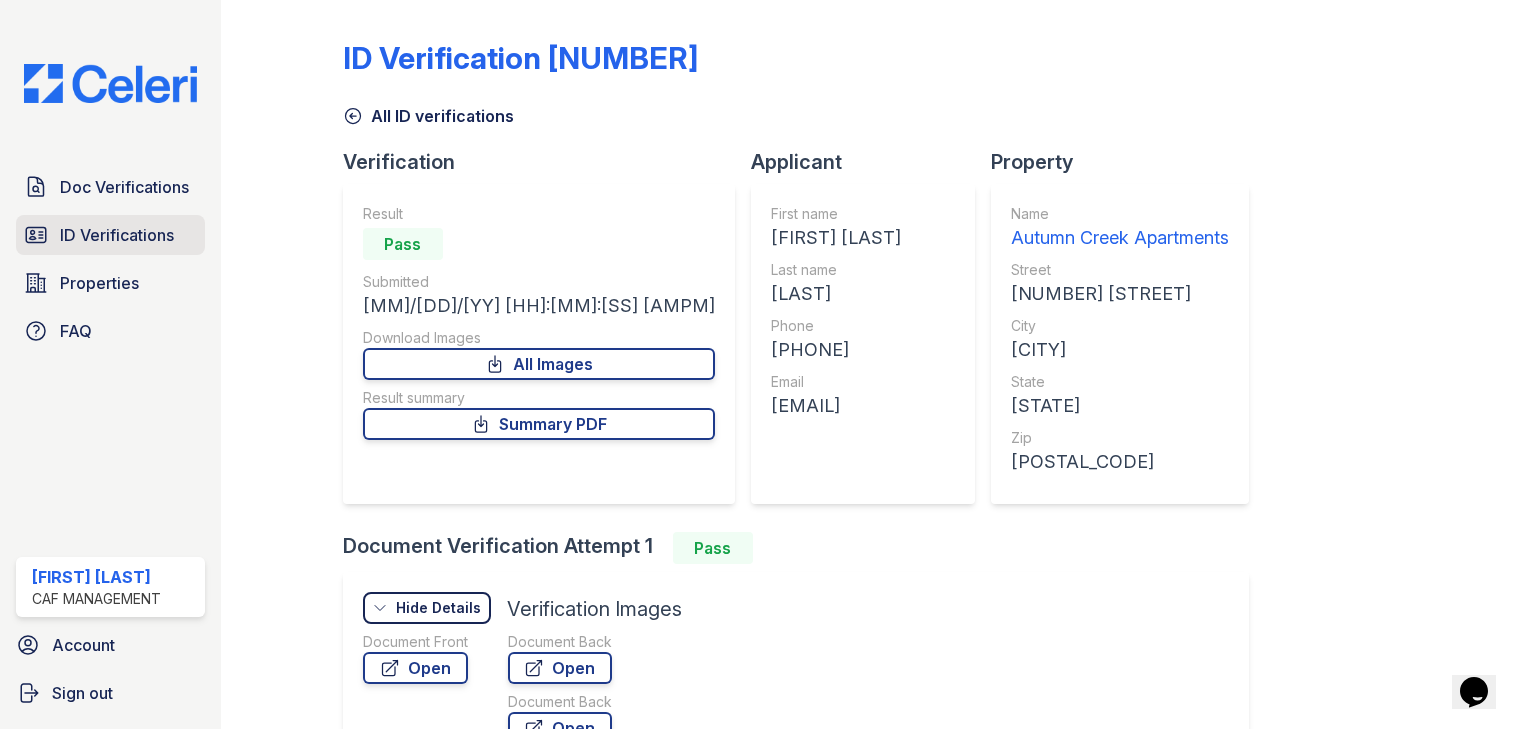 click on "ID Verifications" at bounding box center (117, 235) 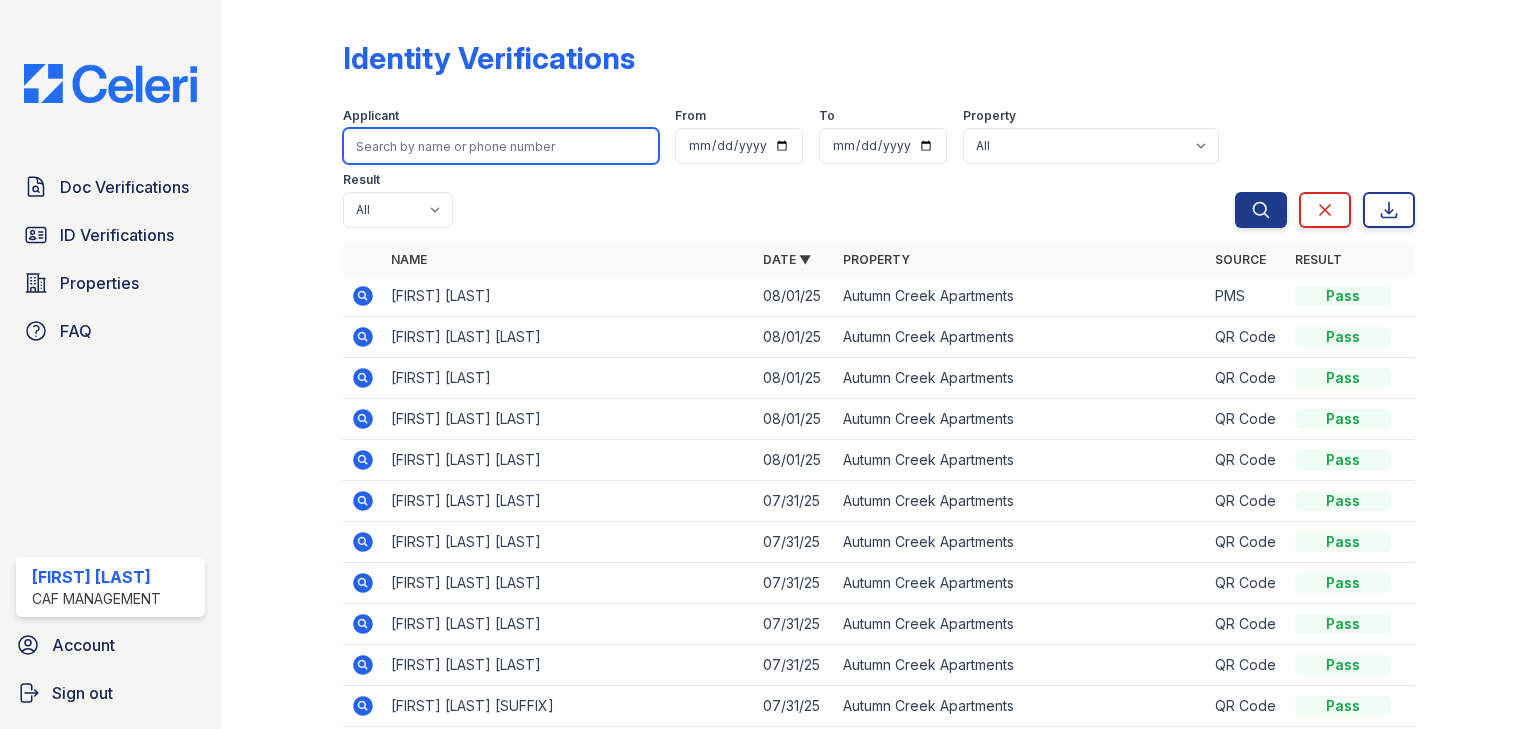 click at bounding box center (501, 146) 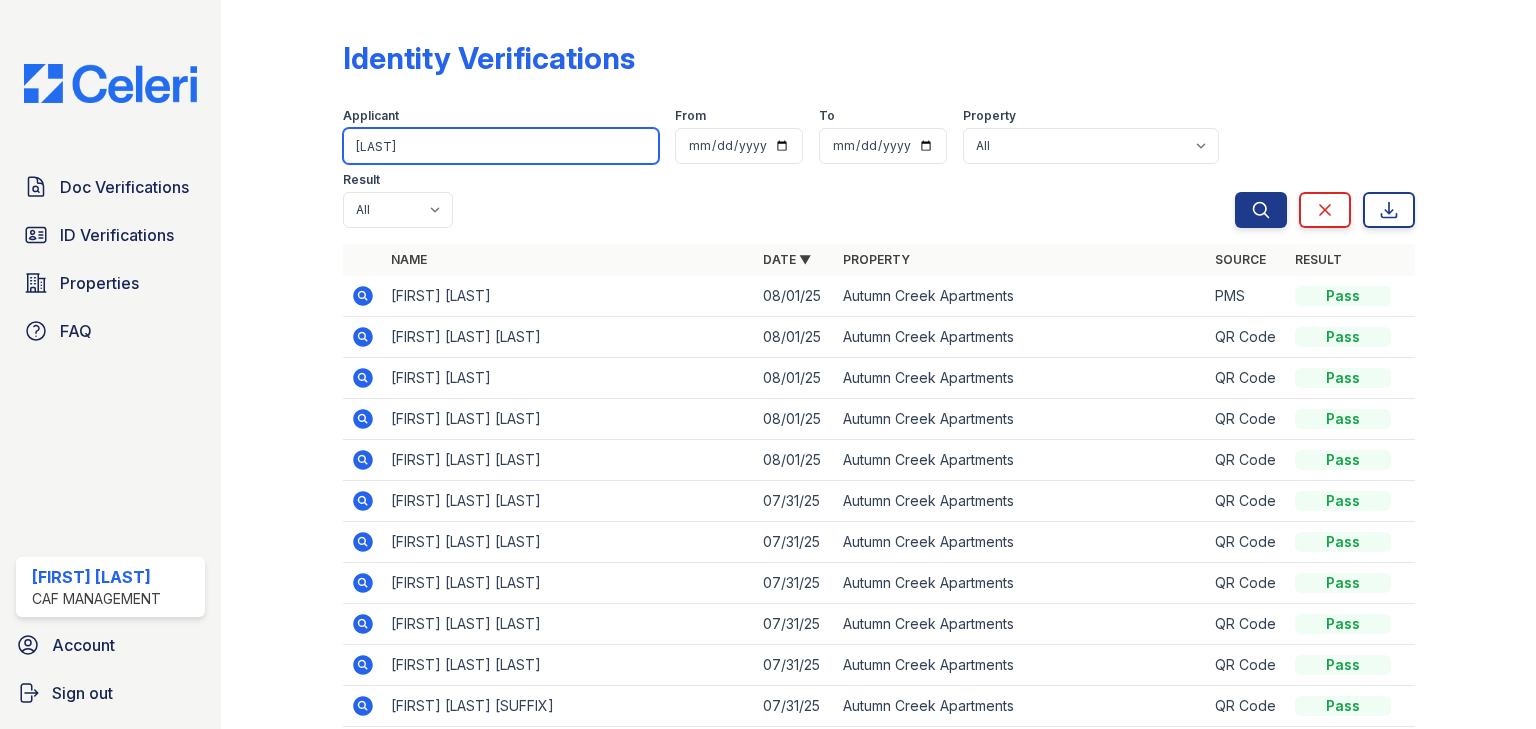 type on "moore" 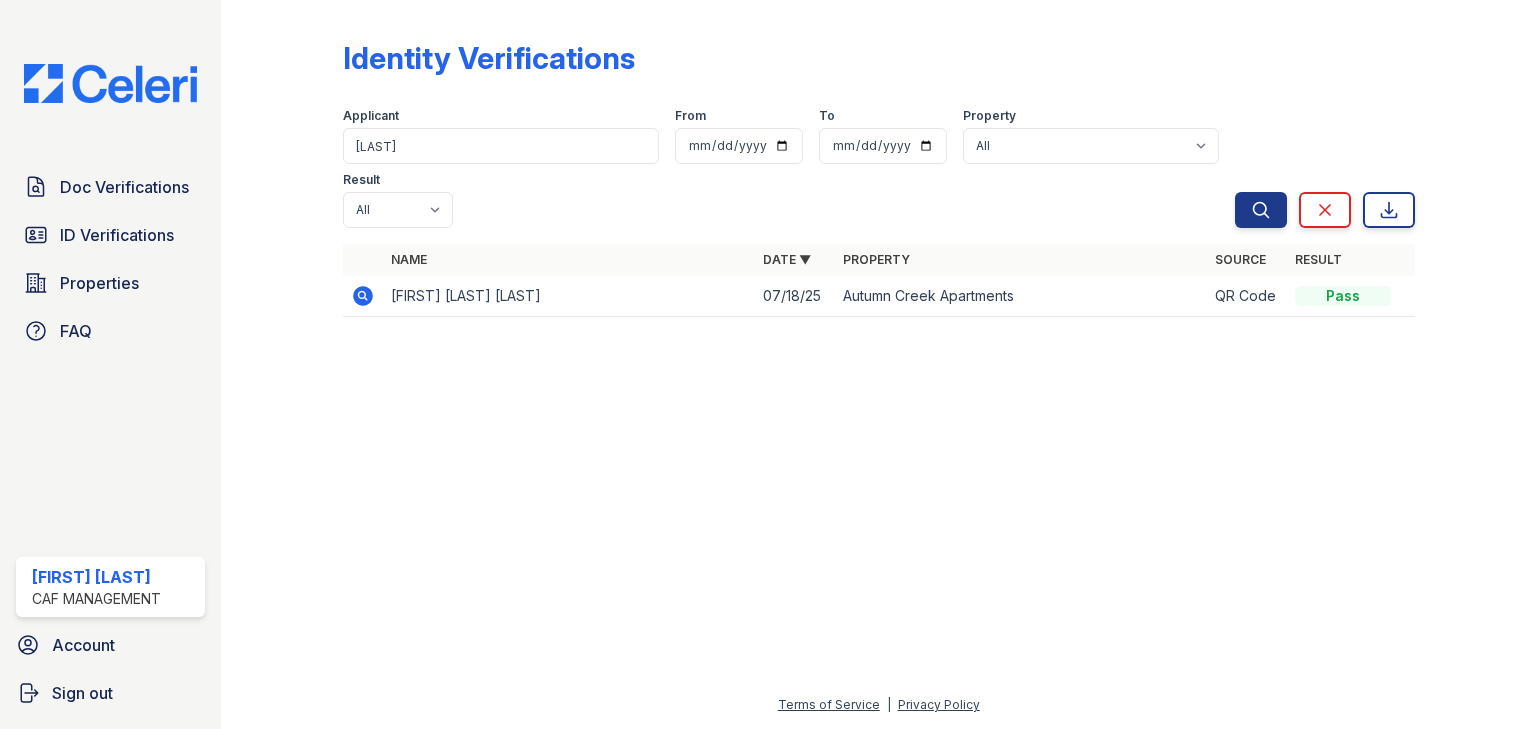 click 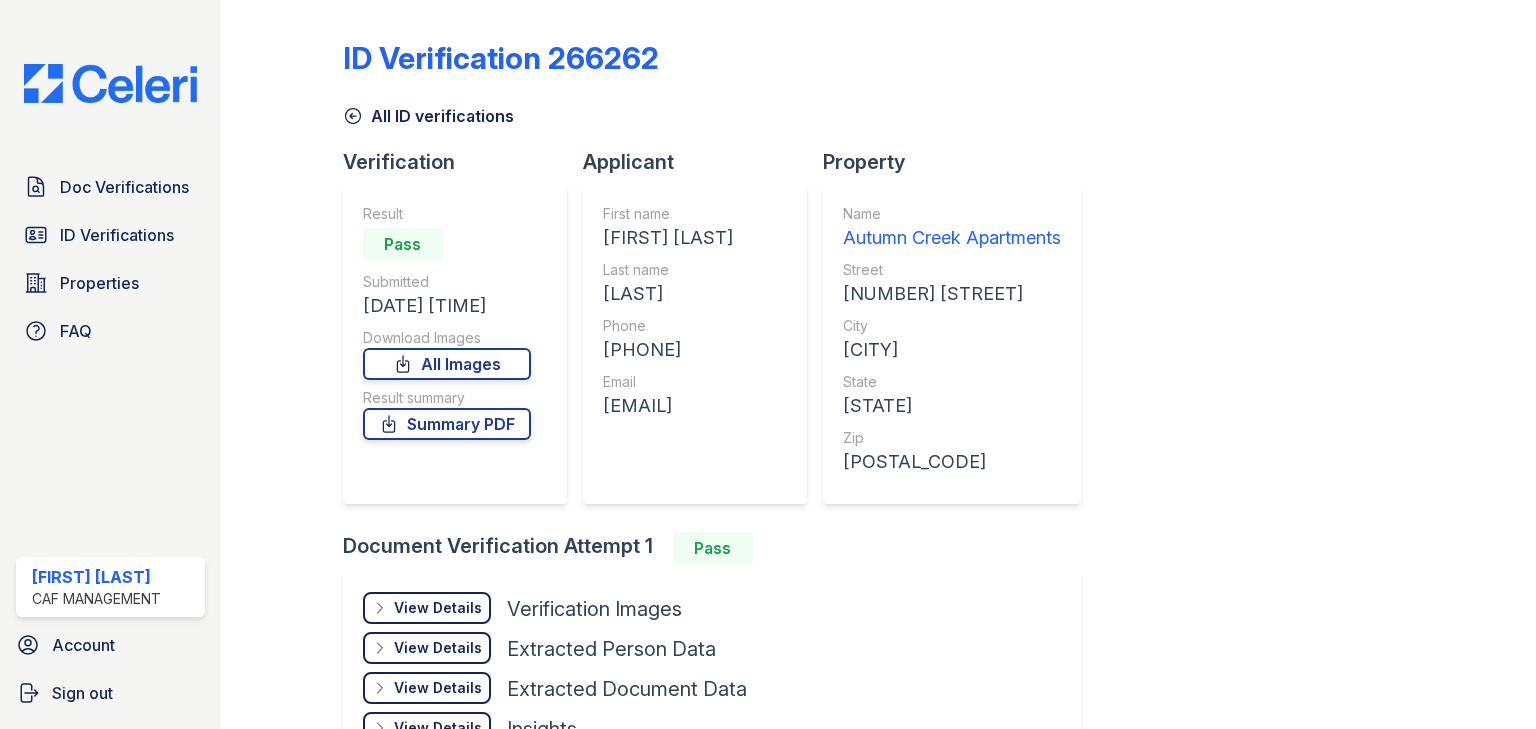 scroll, scrollTop: 0, scrollLeft: 0, axis: both 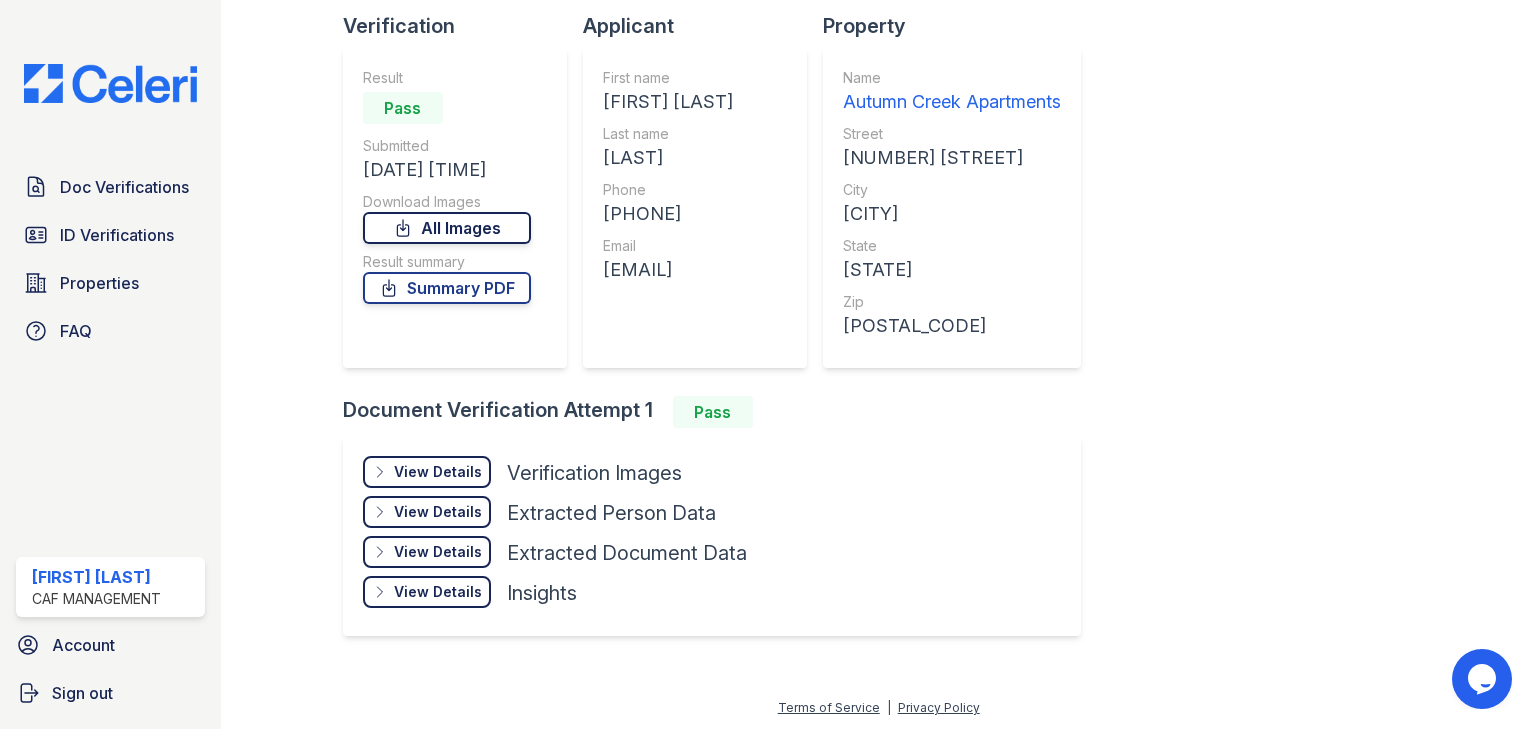 click on "All Images" at bounding box center [447, 228] 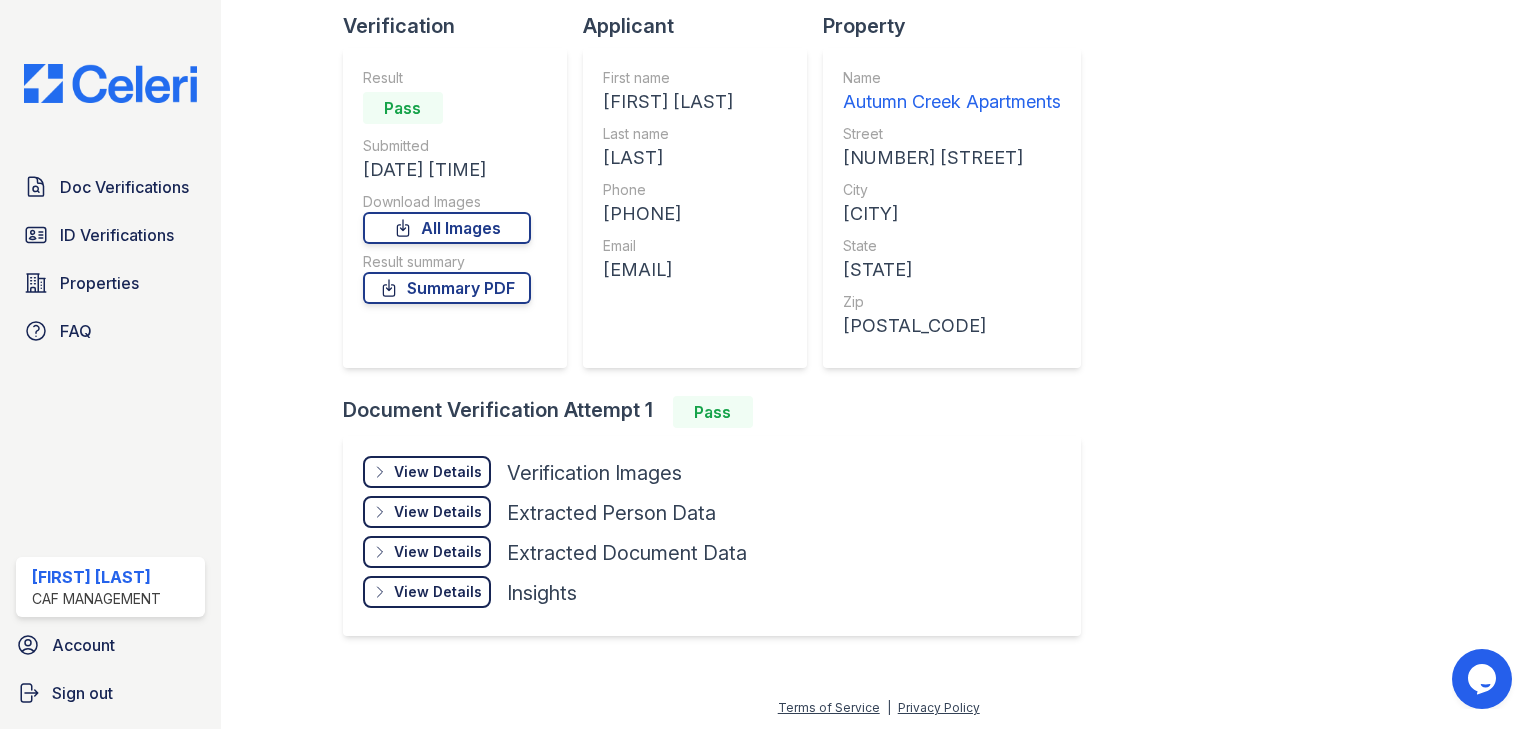 click on "View Details" at bounding box center [438, 472] 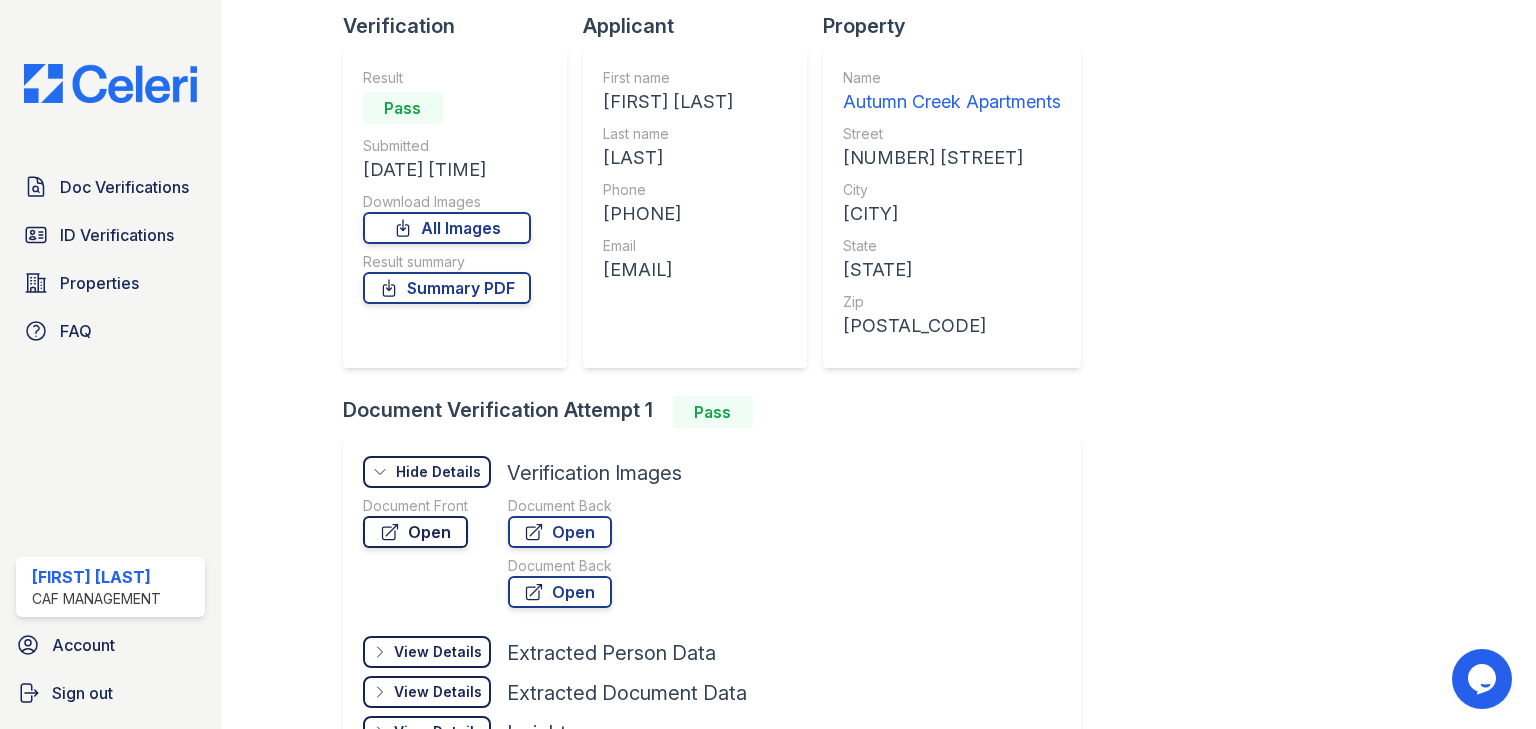 click on "Open" at bounding box center [415, 532] 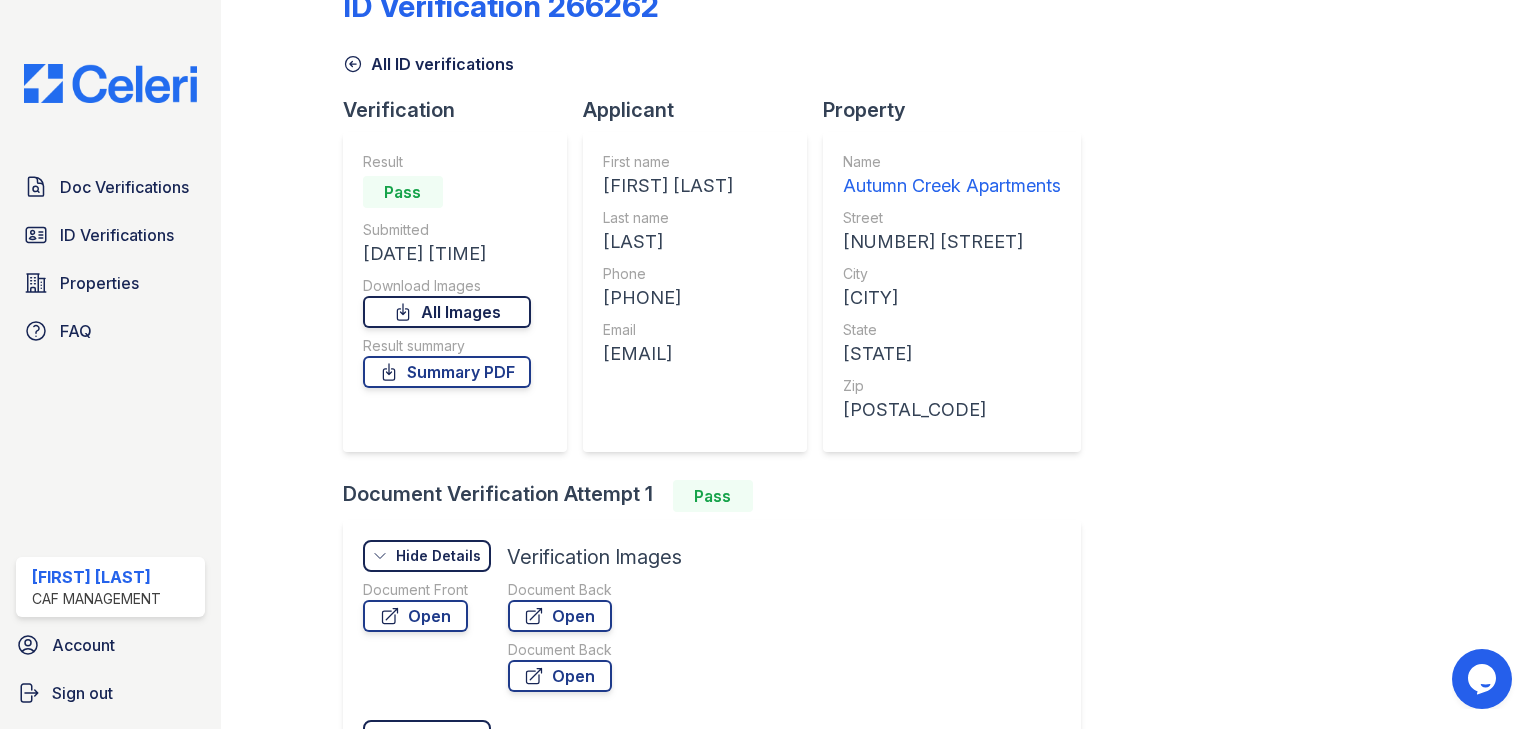 scroll, scrollTop: 0, scrollLeft: 0, axis: both 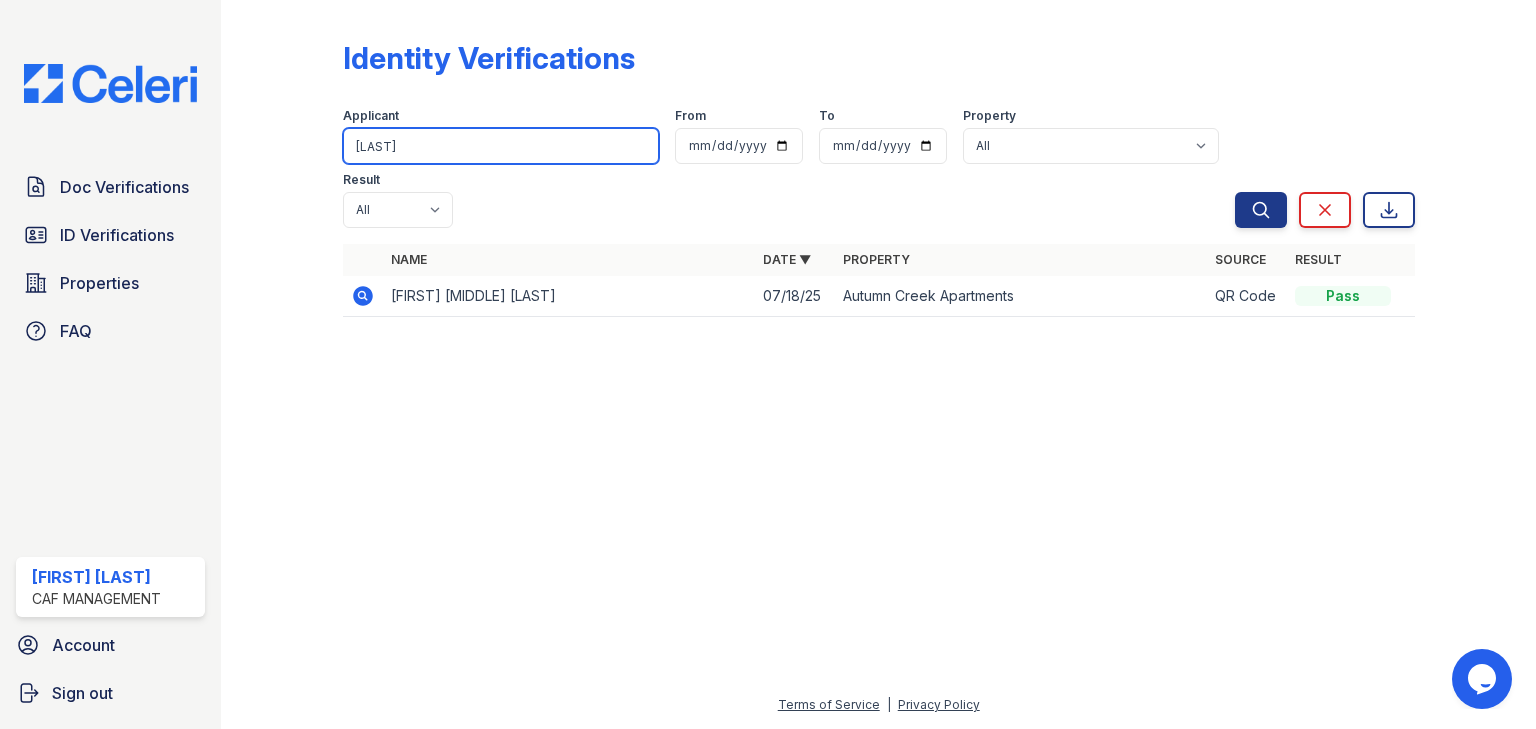 drag, startPoint x: 428, startPoint y: 150, endPoint x: 278, endPoint y: 171, distance: 151.46286 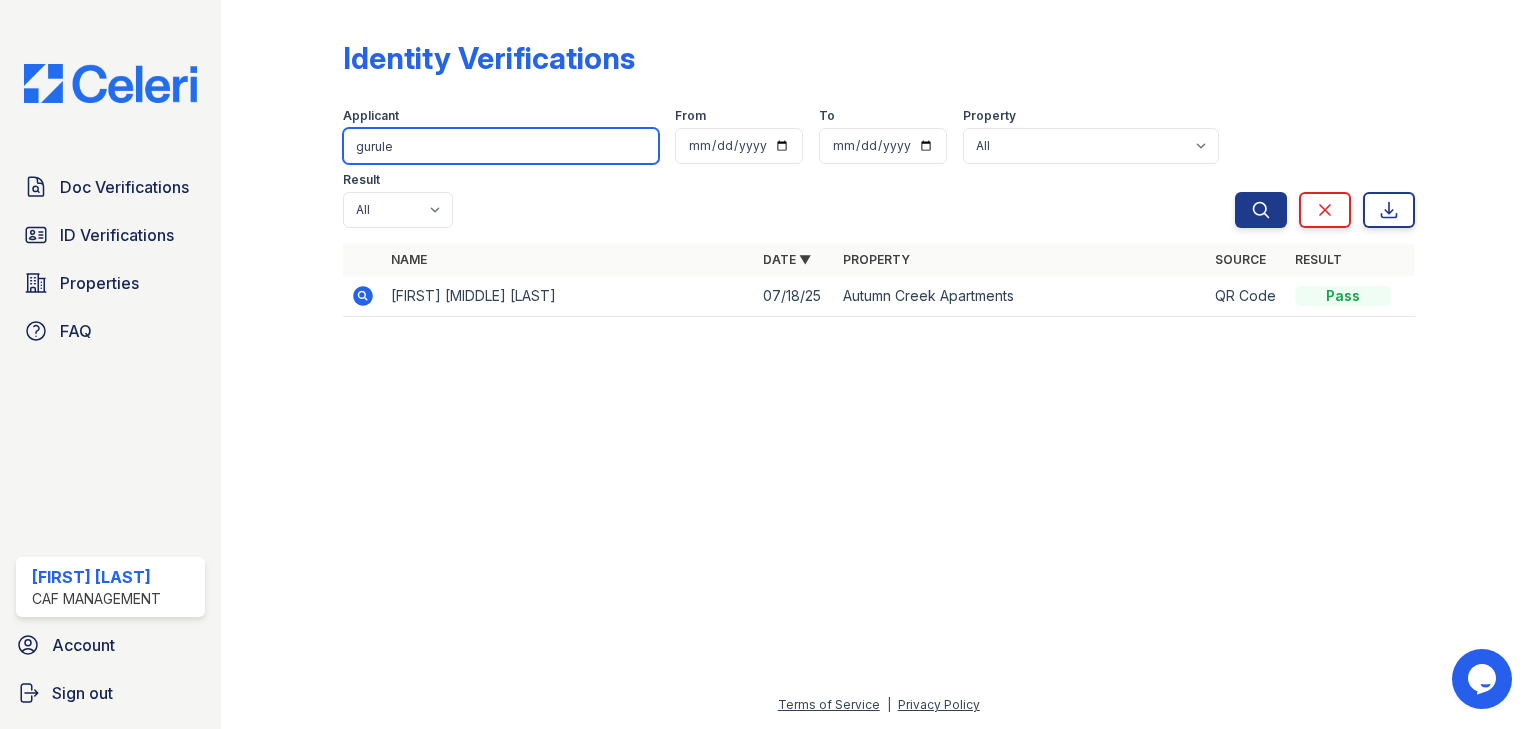 type on "gurule" 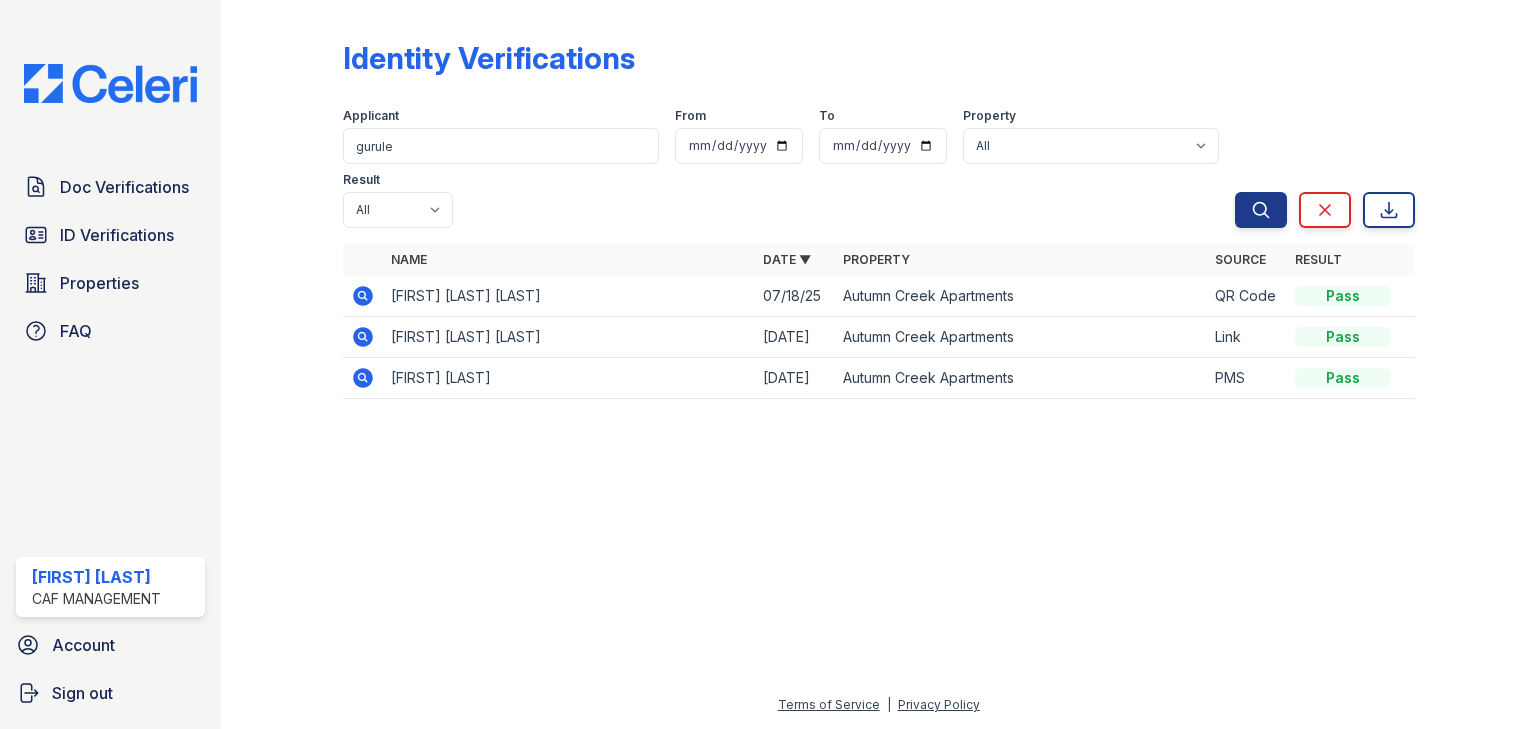 click 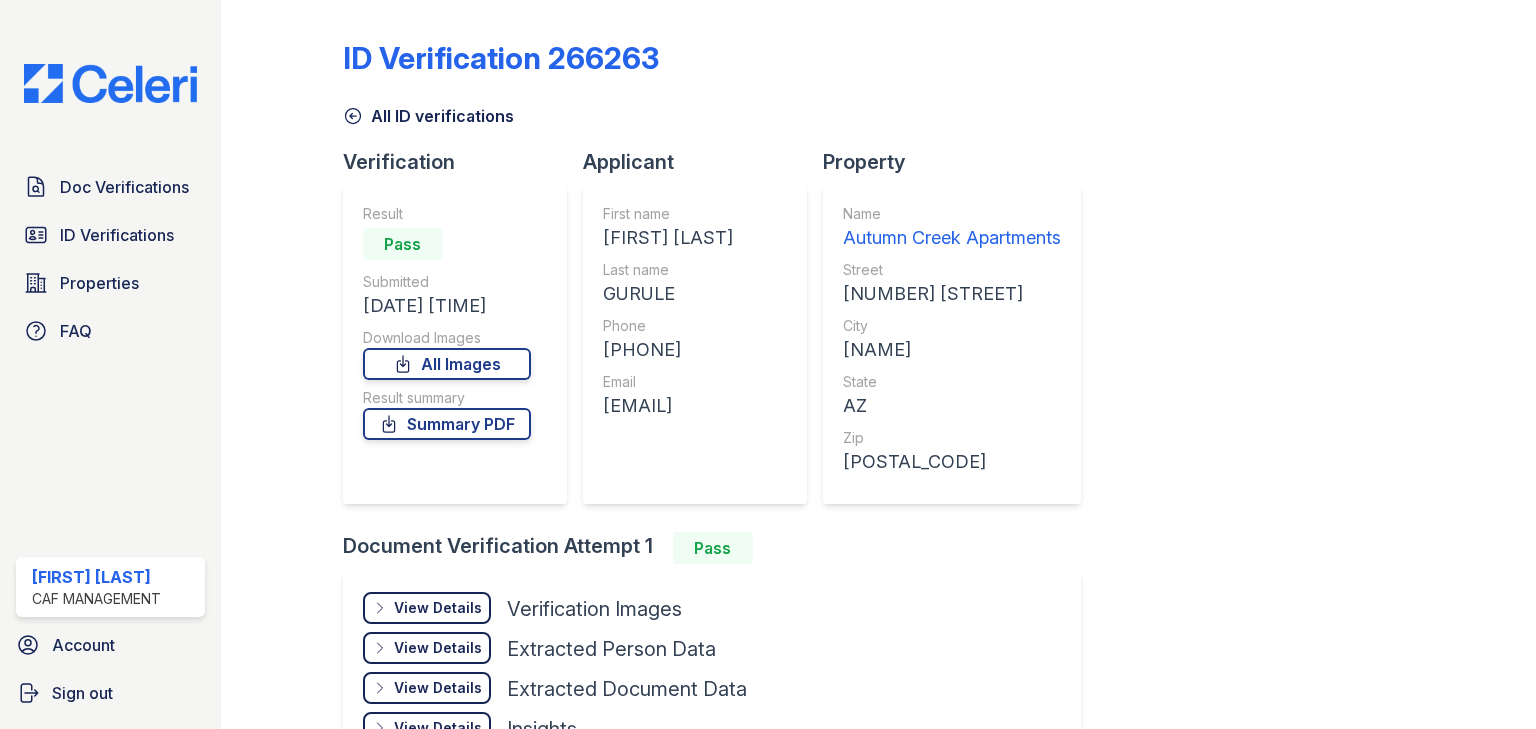 scroll, scrollTop: 0, scrollLeft: 0, axis: both 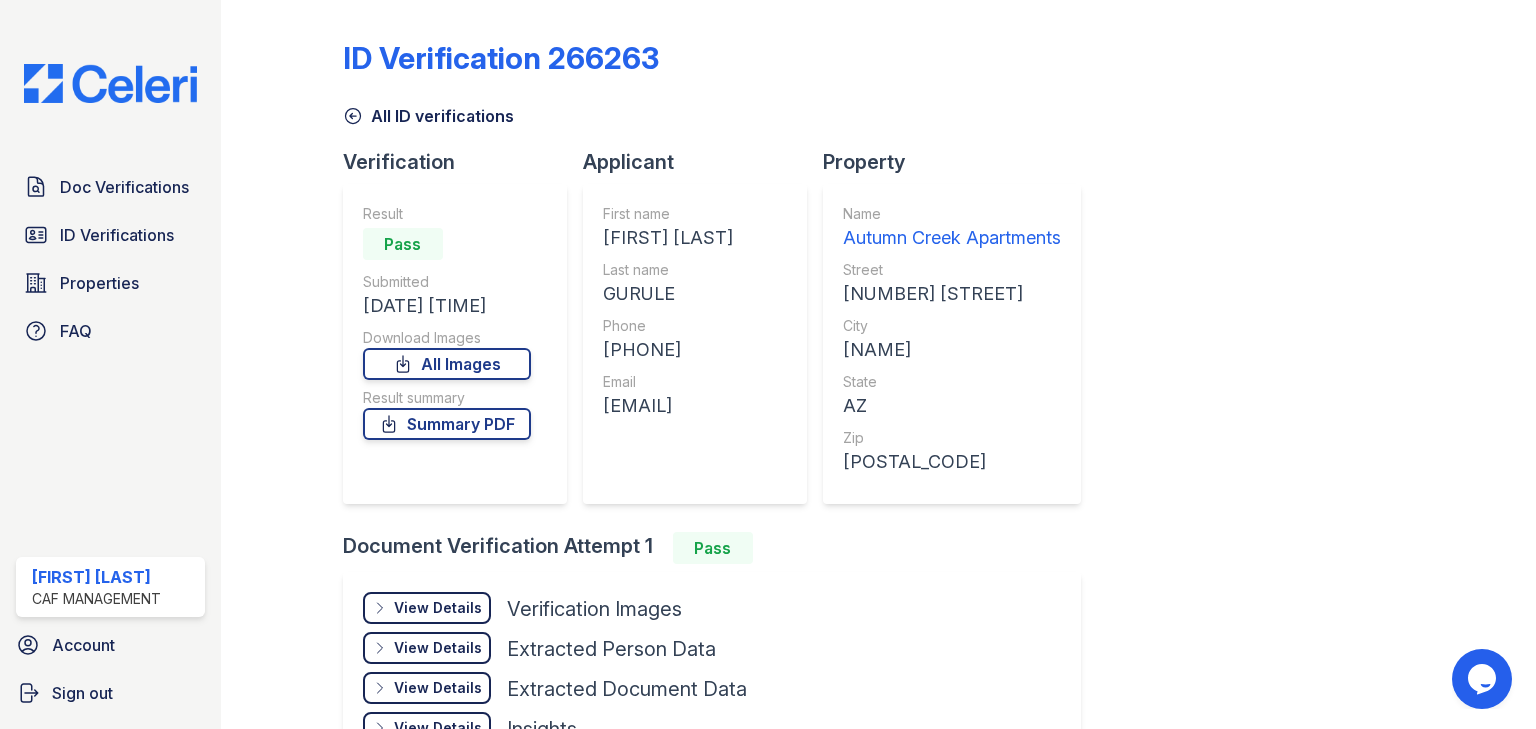 click on "View Details" at bounding box center (438, 608) 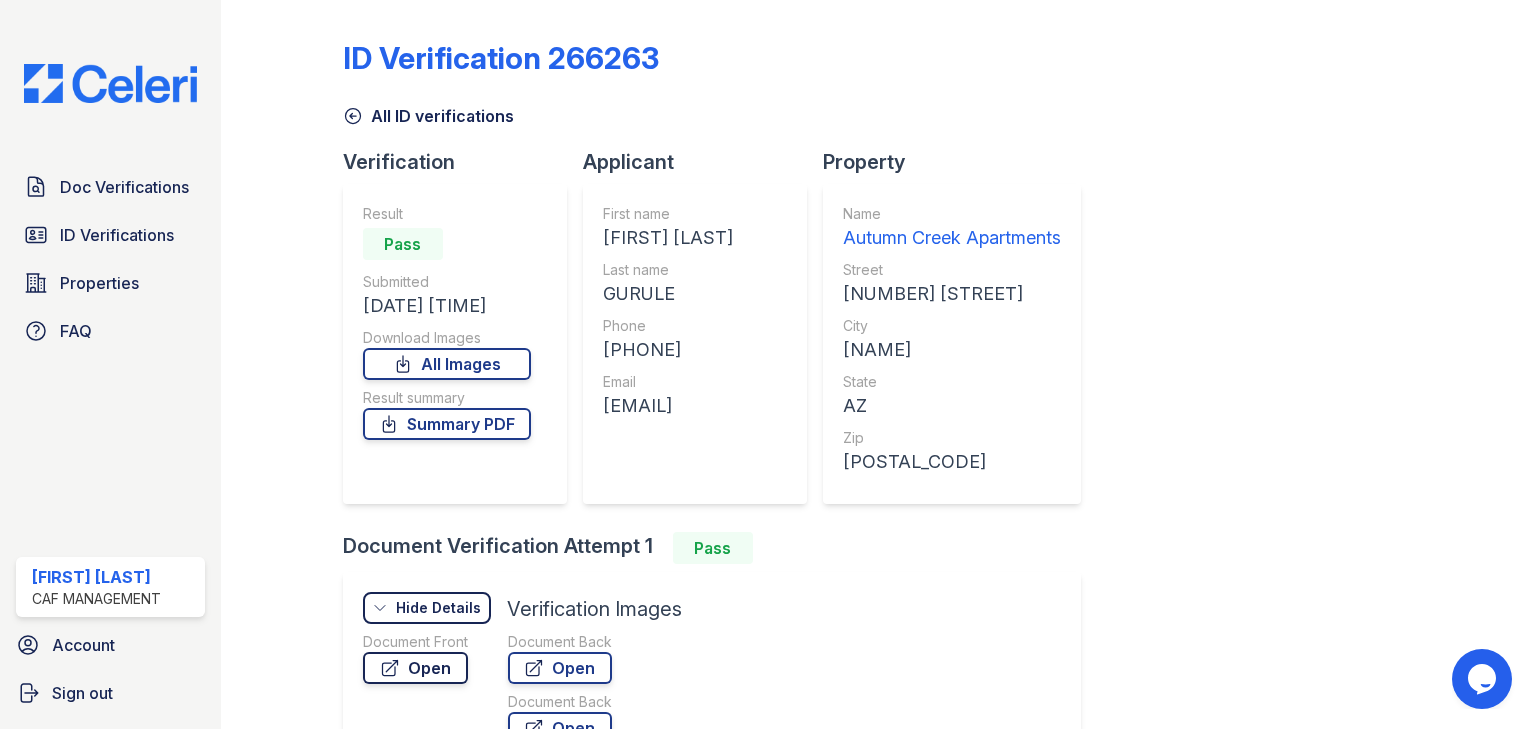 click on "Open" at bounding box center [415, 668] 